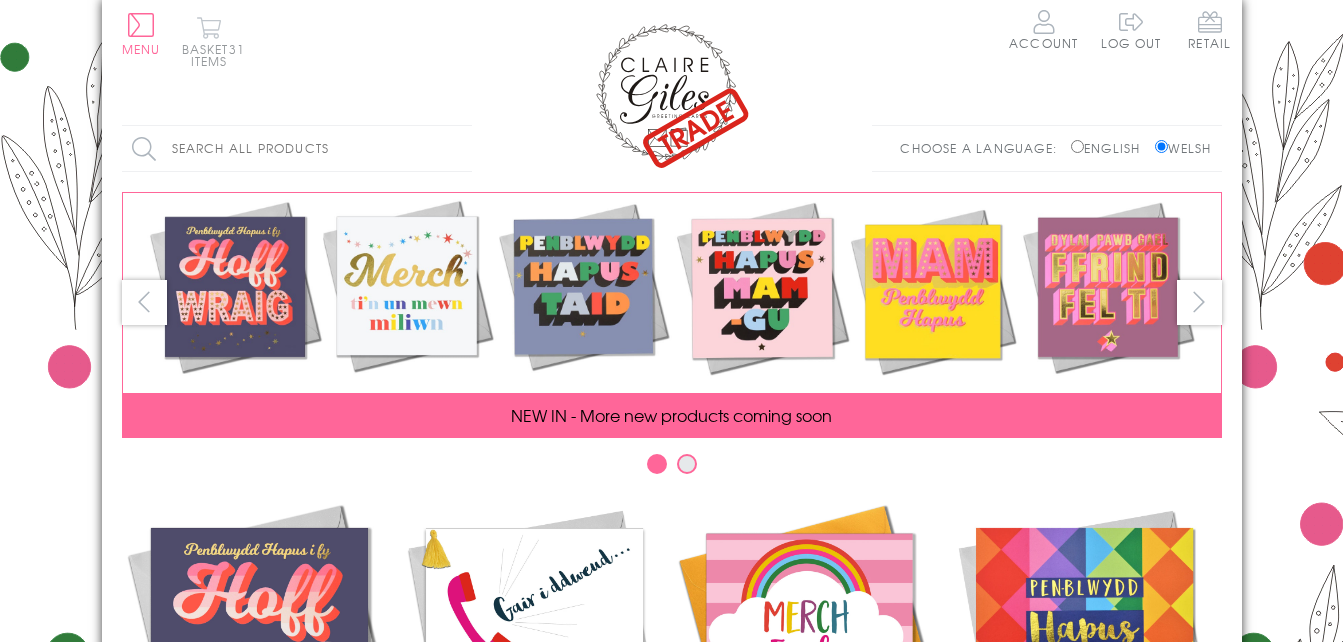 scroll, scrollTop: 0, scrollLeft: 0, axis: both 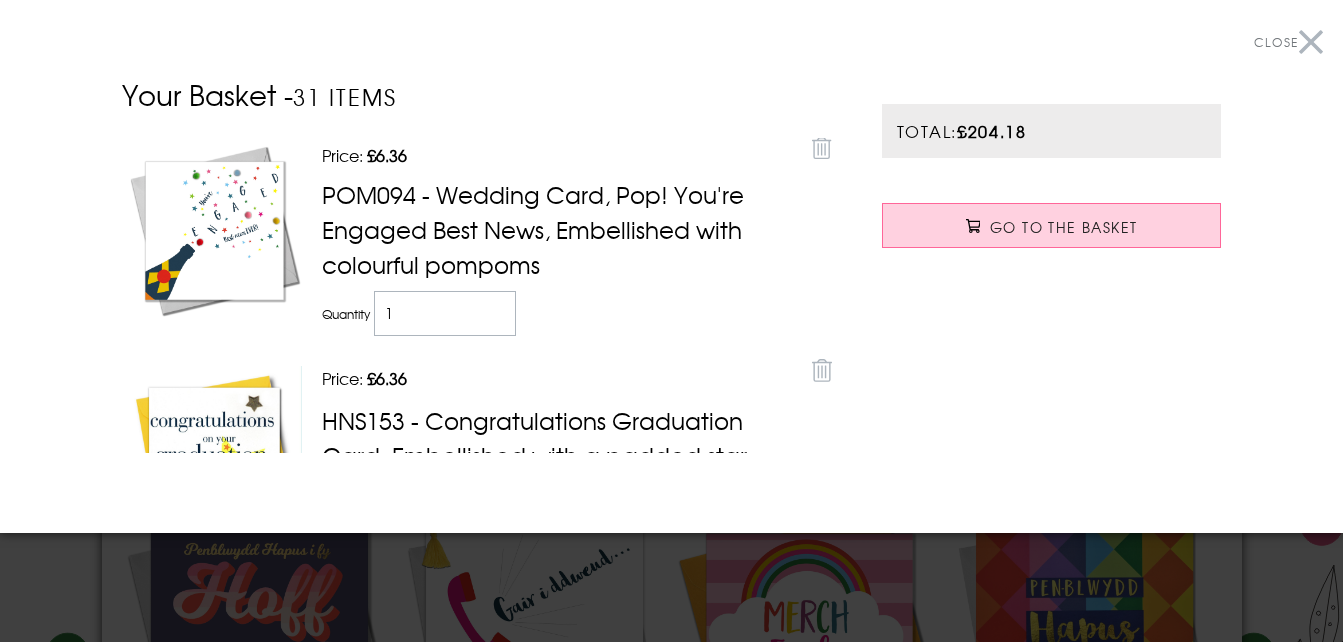 click 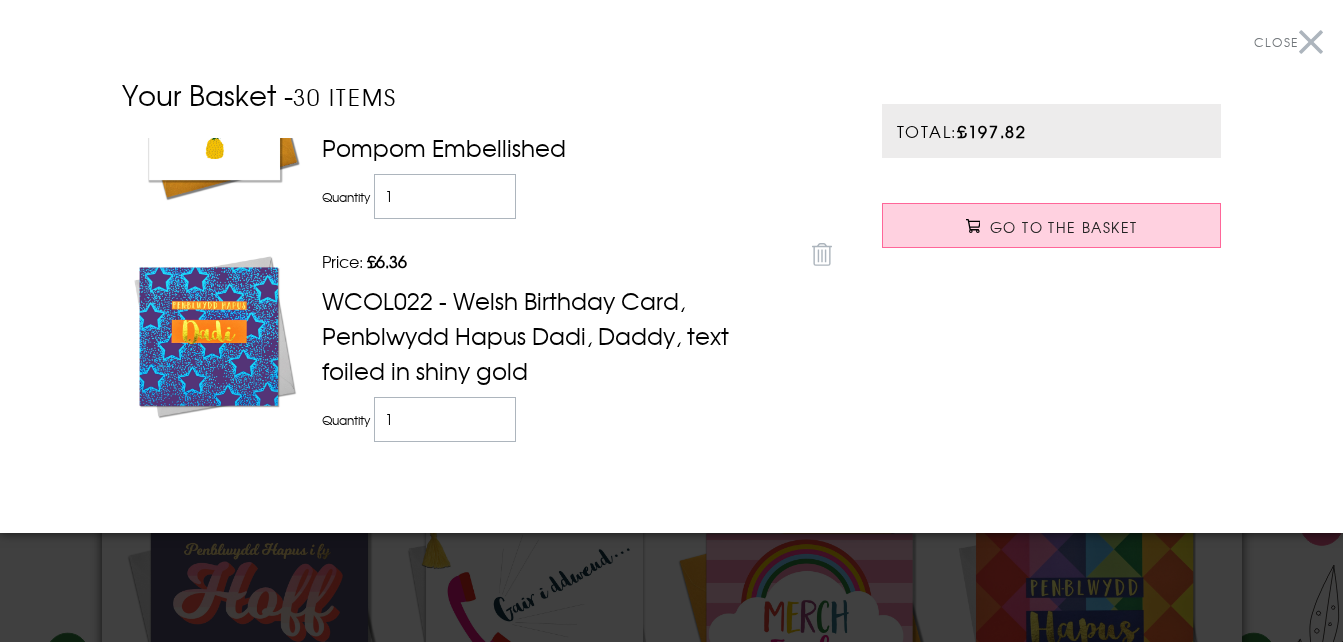 scroll, scrollTop: 800, scrollLeft: 0, axis: vertical 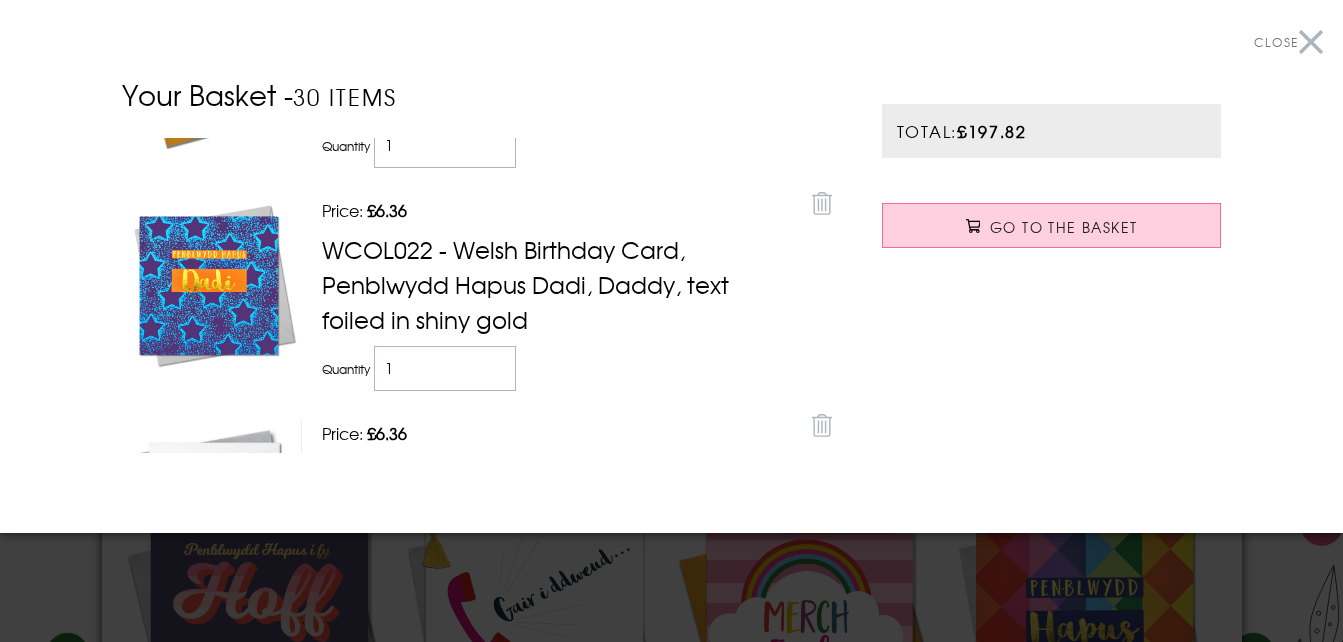click 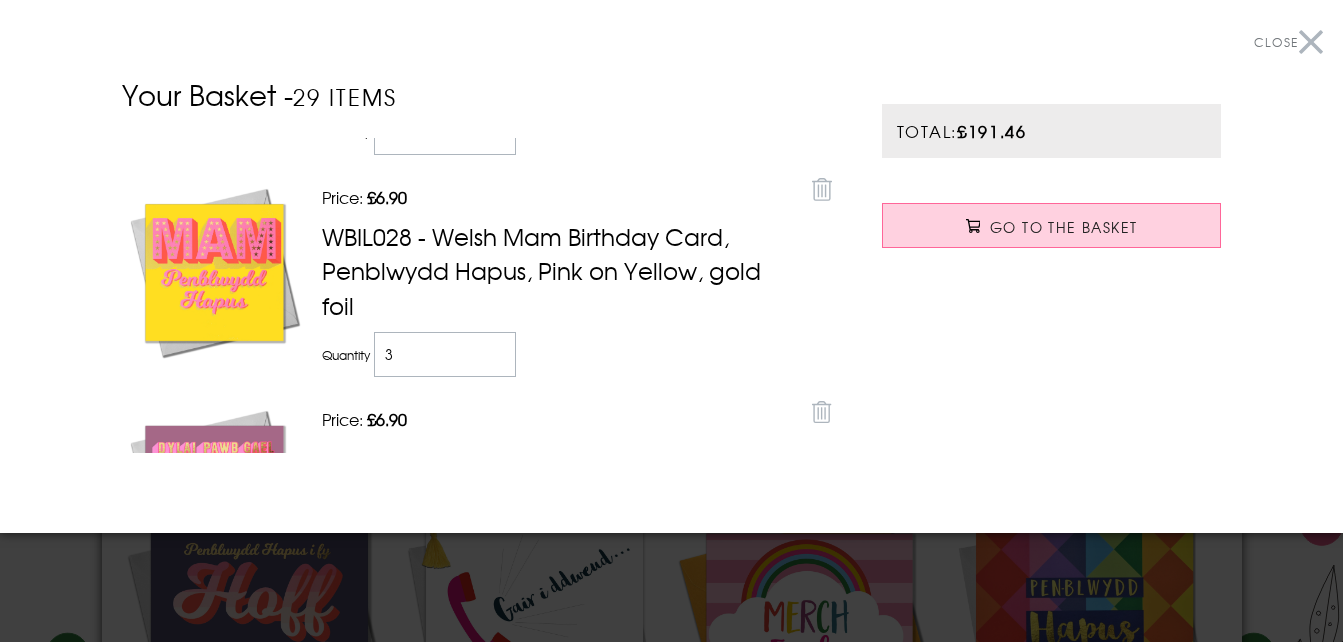 scroll, scrollTop: 2200, scrollLeft: 0, axis: vertical 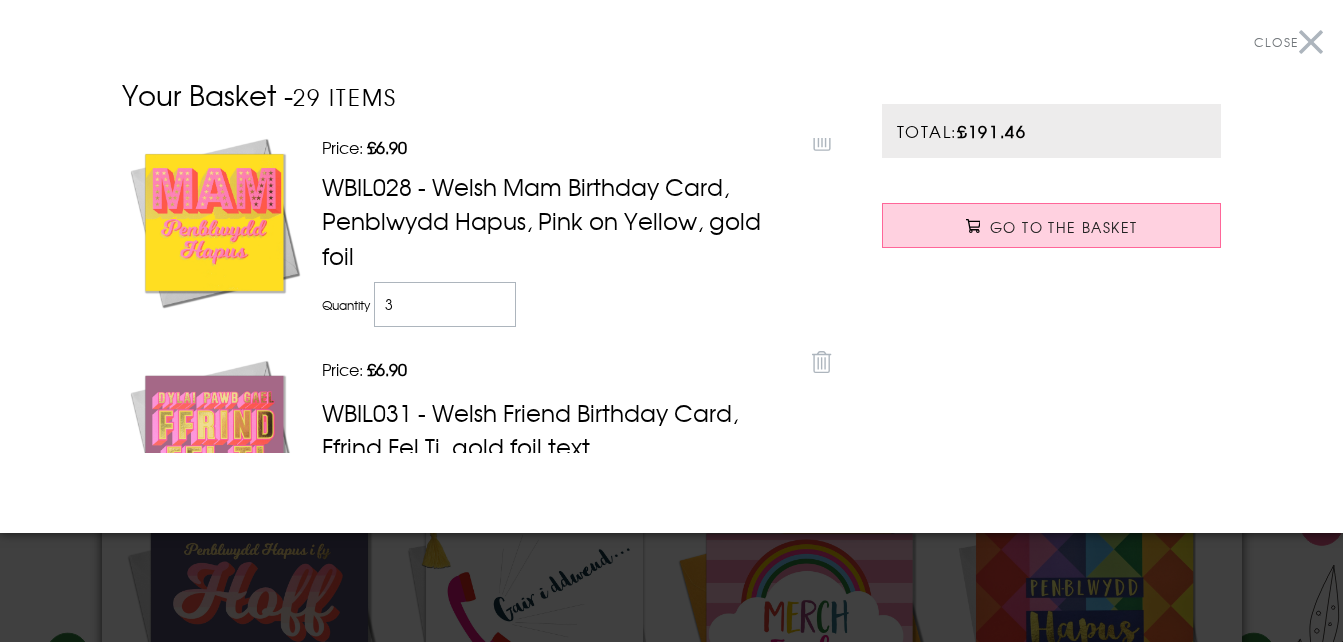 click 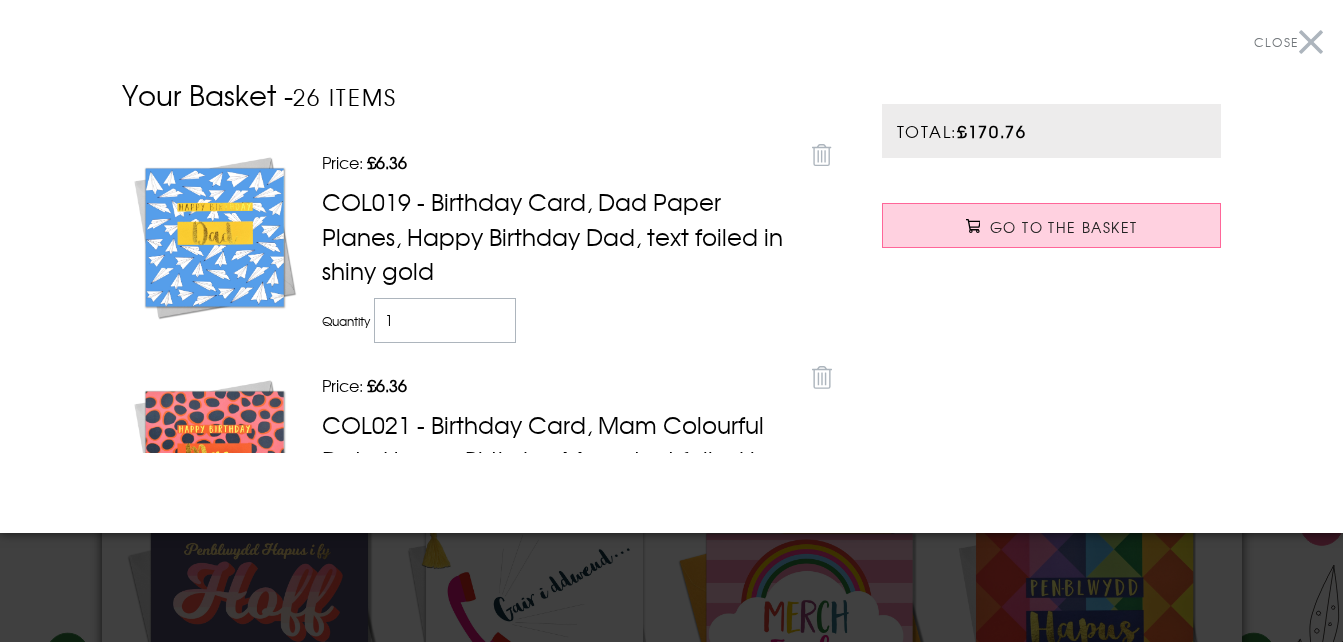 scroll, scrollTop: 3900, scrollLeft: 0, axis: vertical 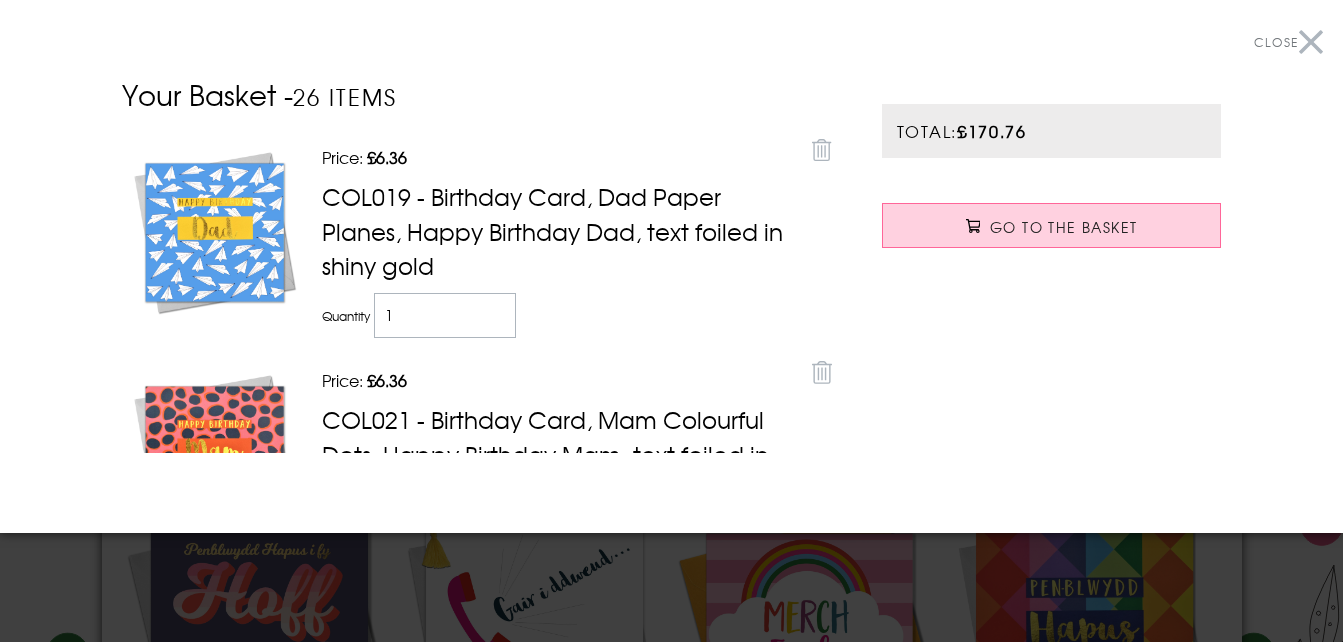 click 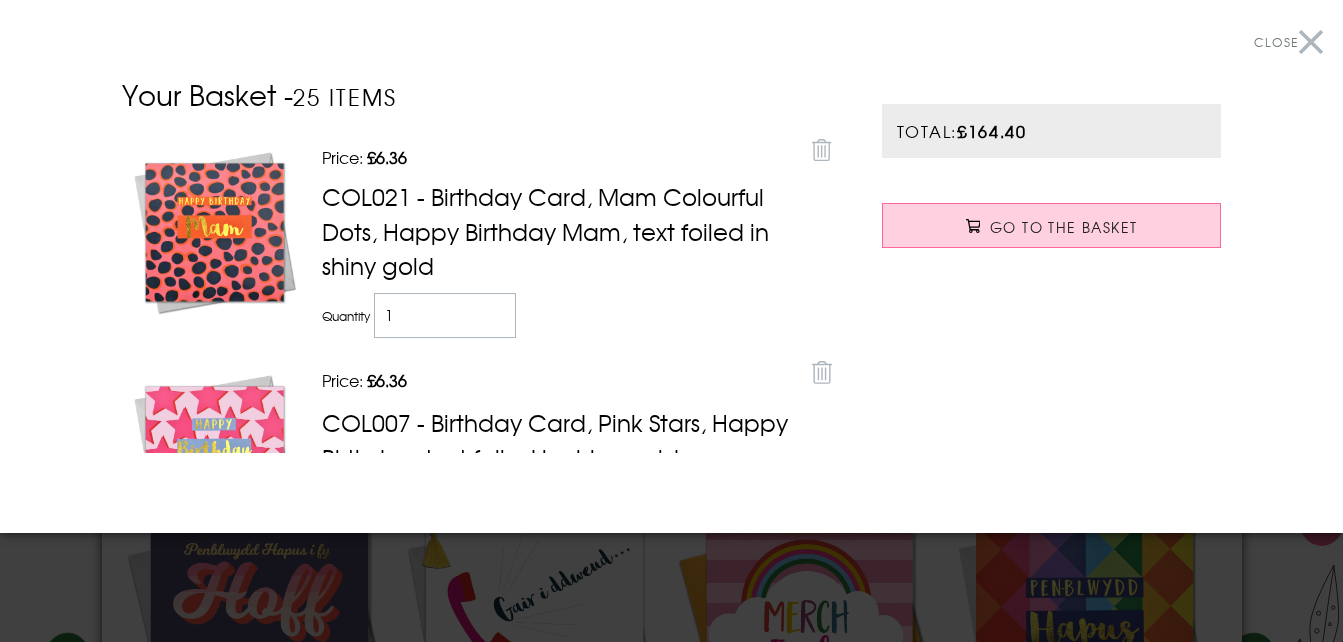 click 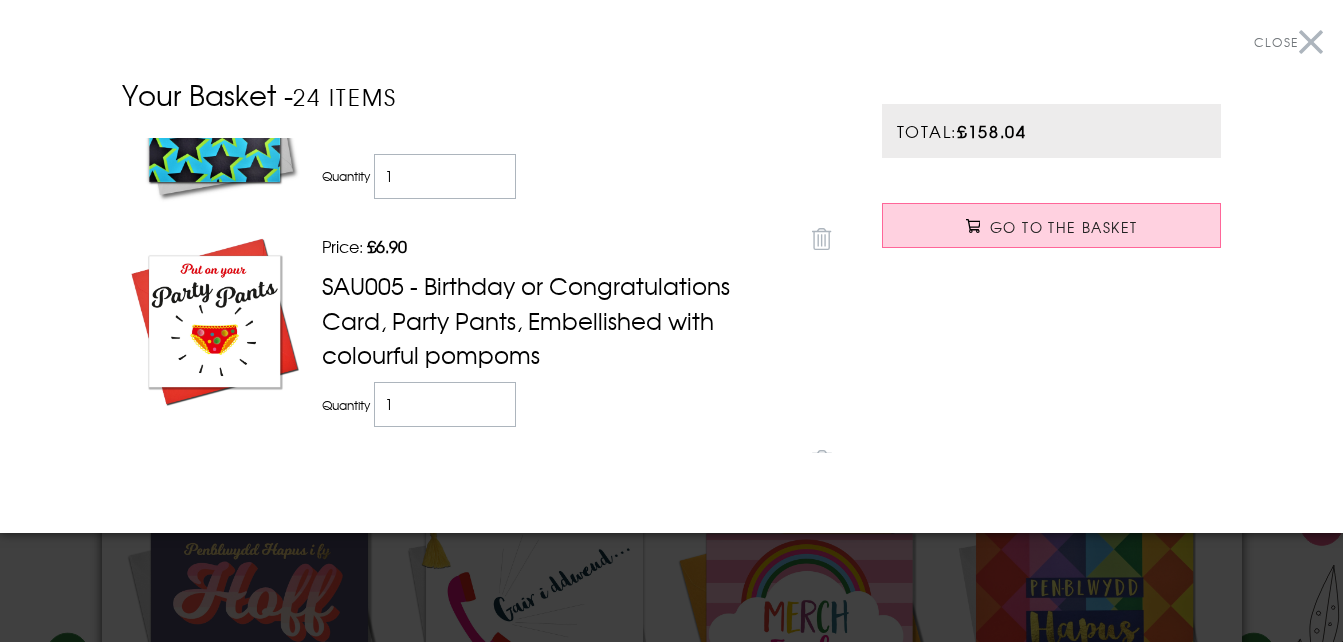 scroll, scrollTop: 4200, scrollLeft: 0, axis: vertical 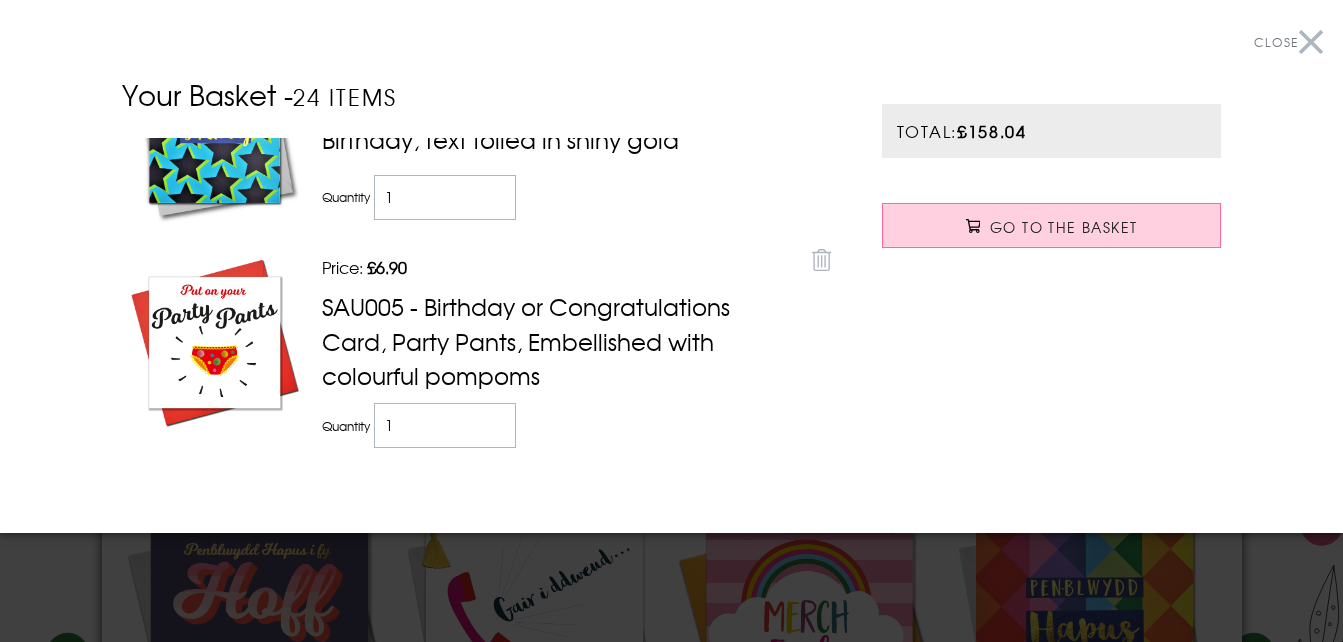 click 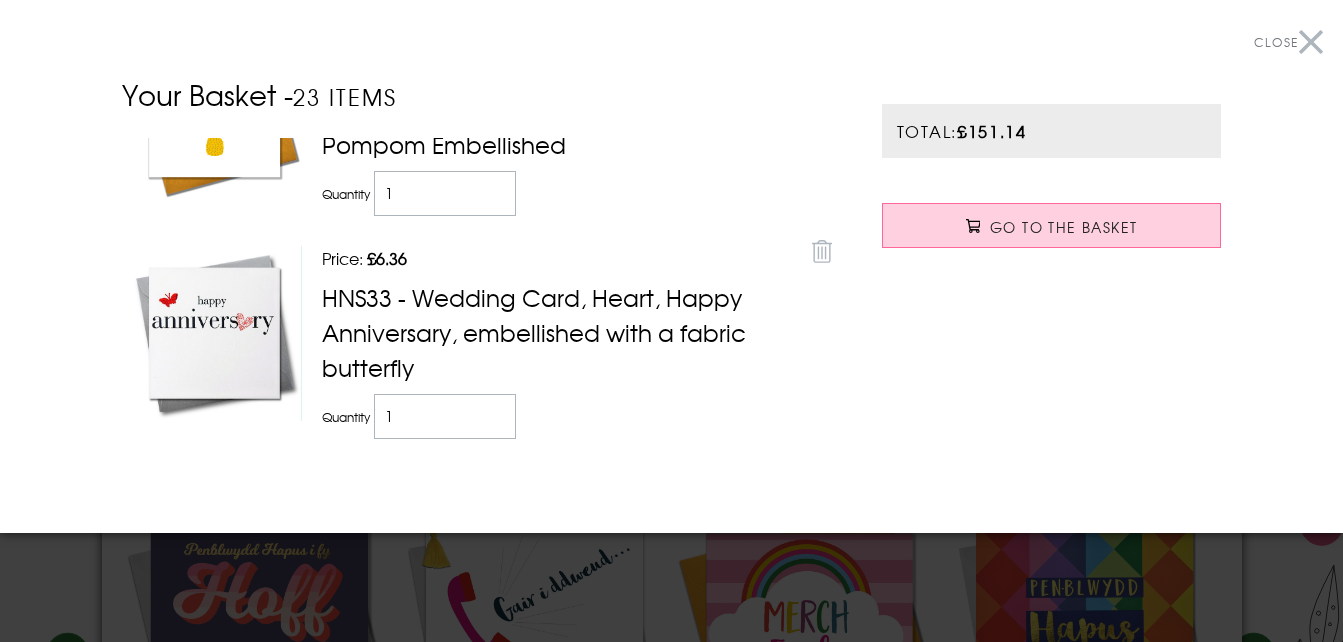 scroll, scrollTop: 800, scrollLeft: 0, axis: vertical 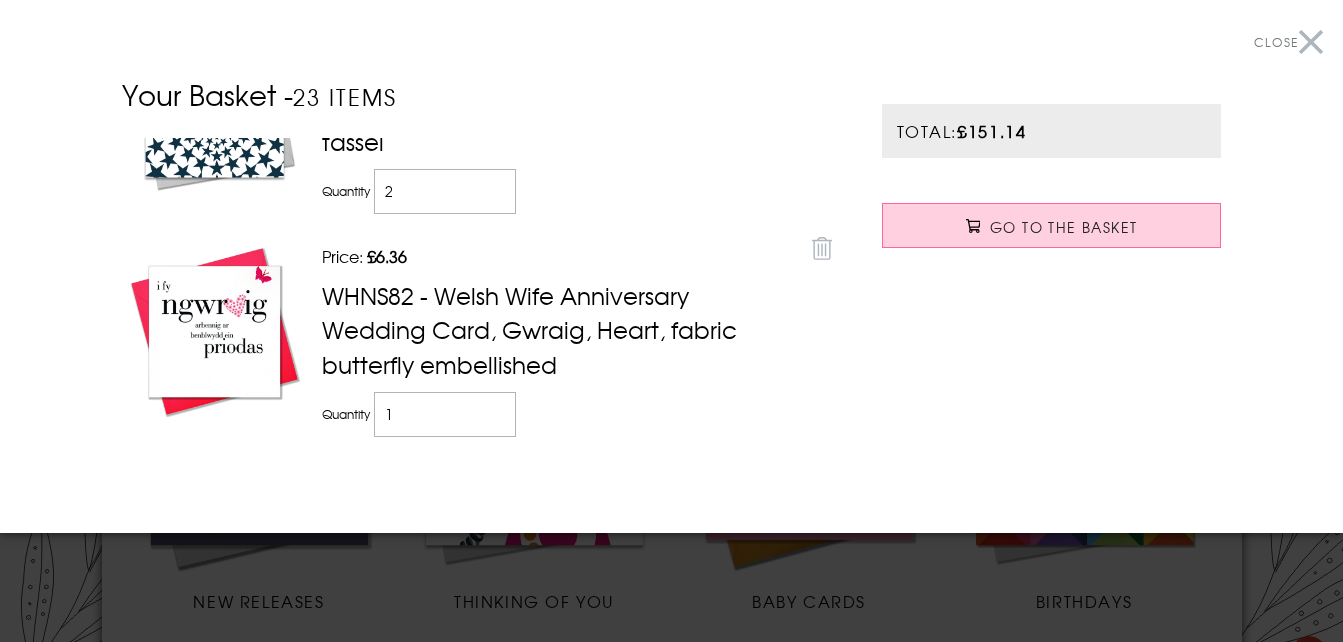 click 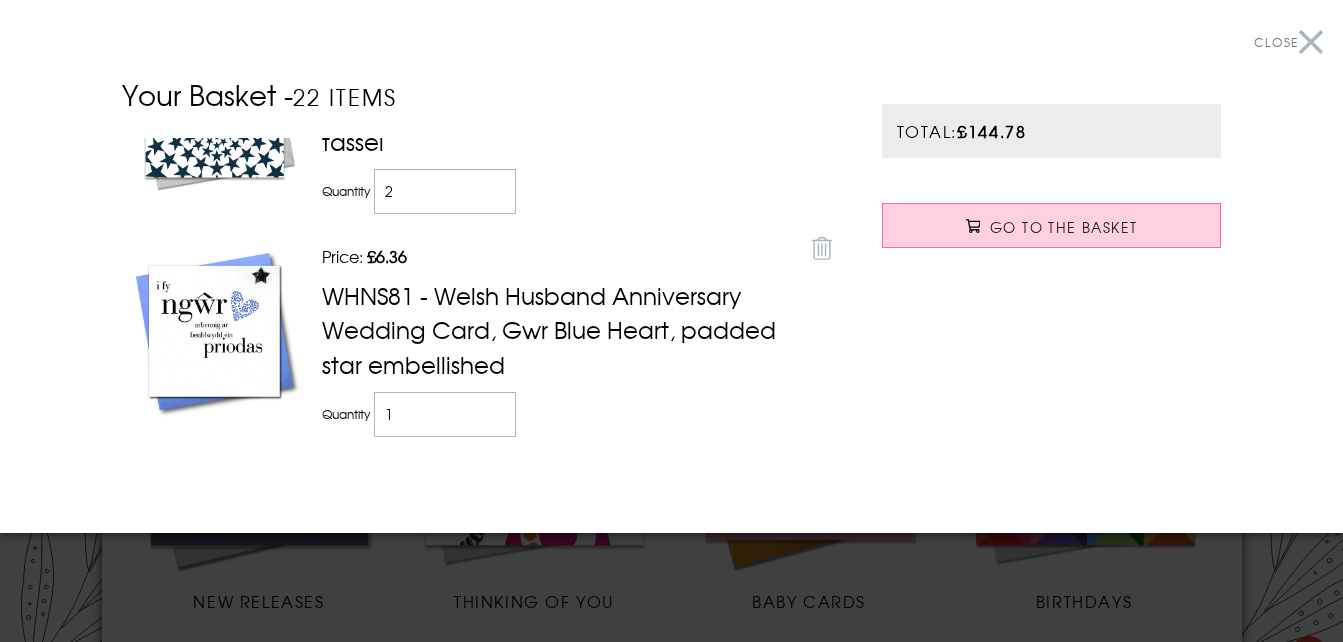 click 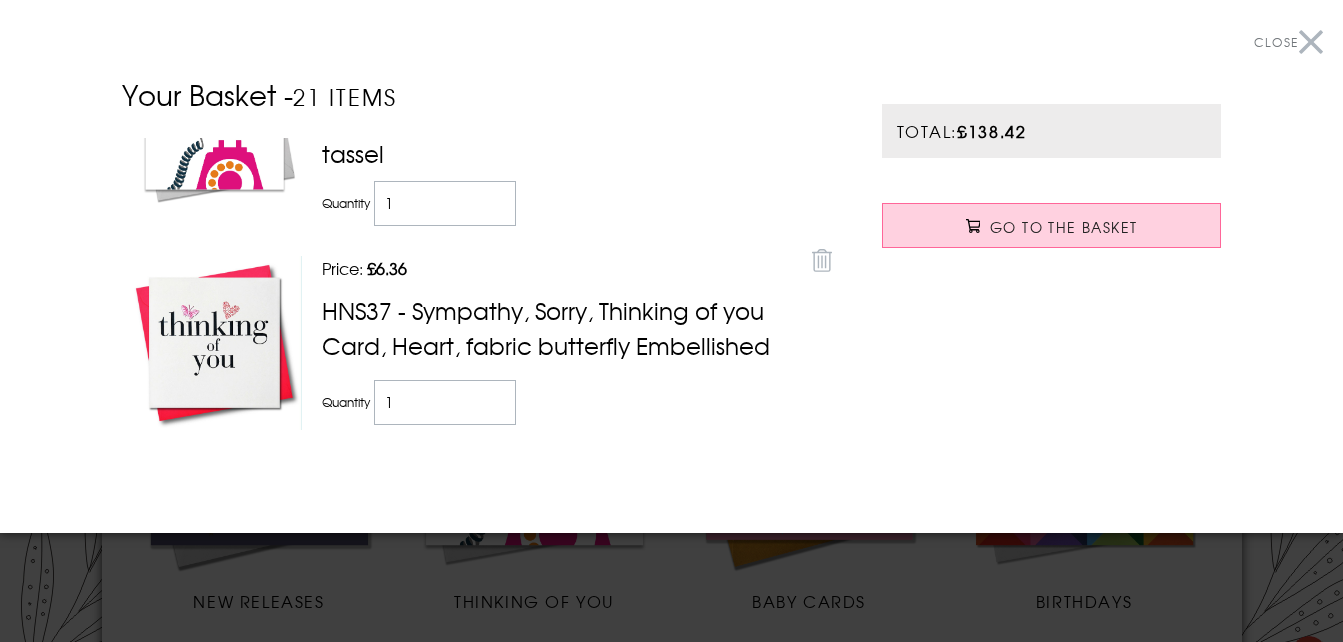 scroll, scrollTop: 3979, scrollLeft: 0, axis: vertical 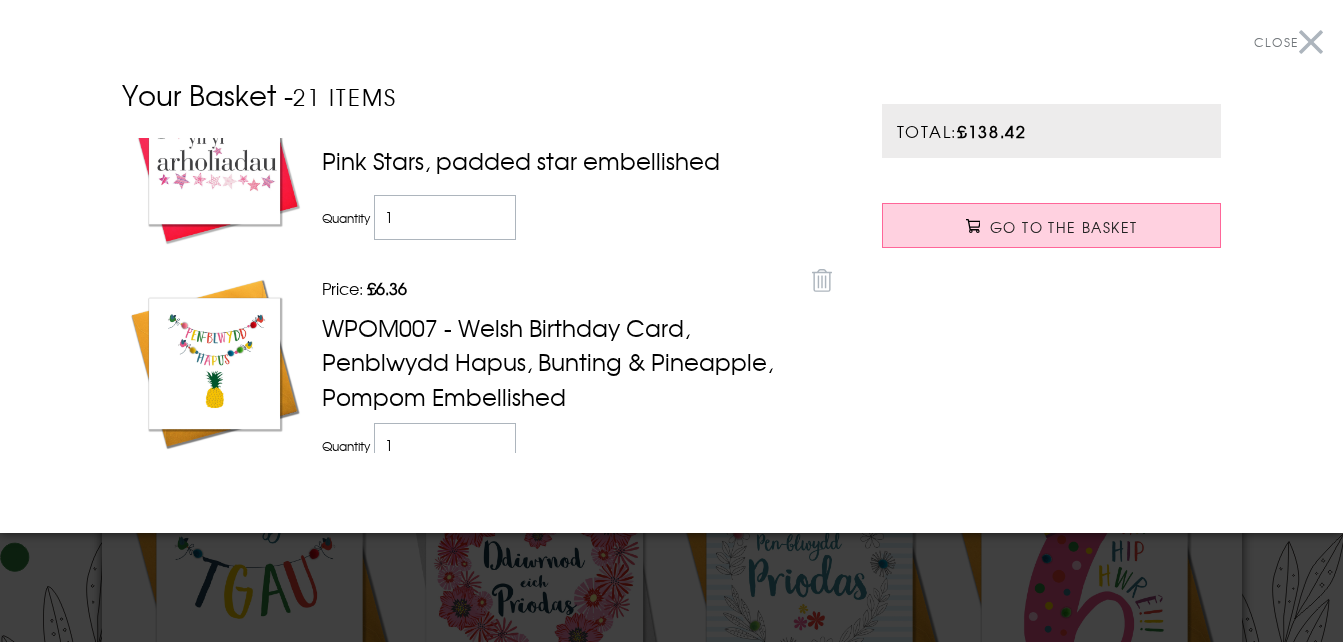 click on "Close" at bounding box center (1288, 42) 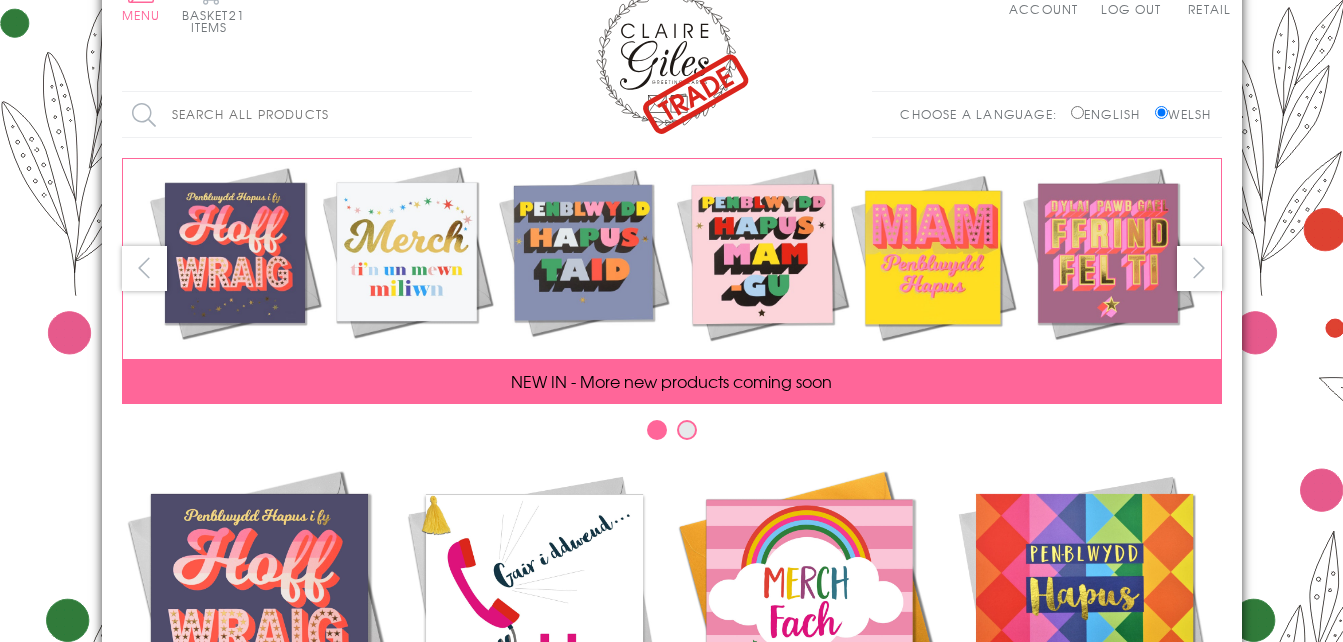 scroll, scrollTop: 0, scrollLeft: 0, axis: both 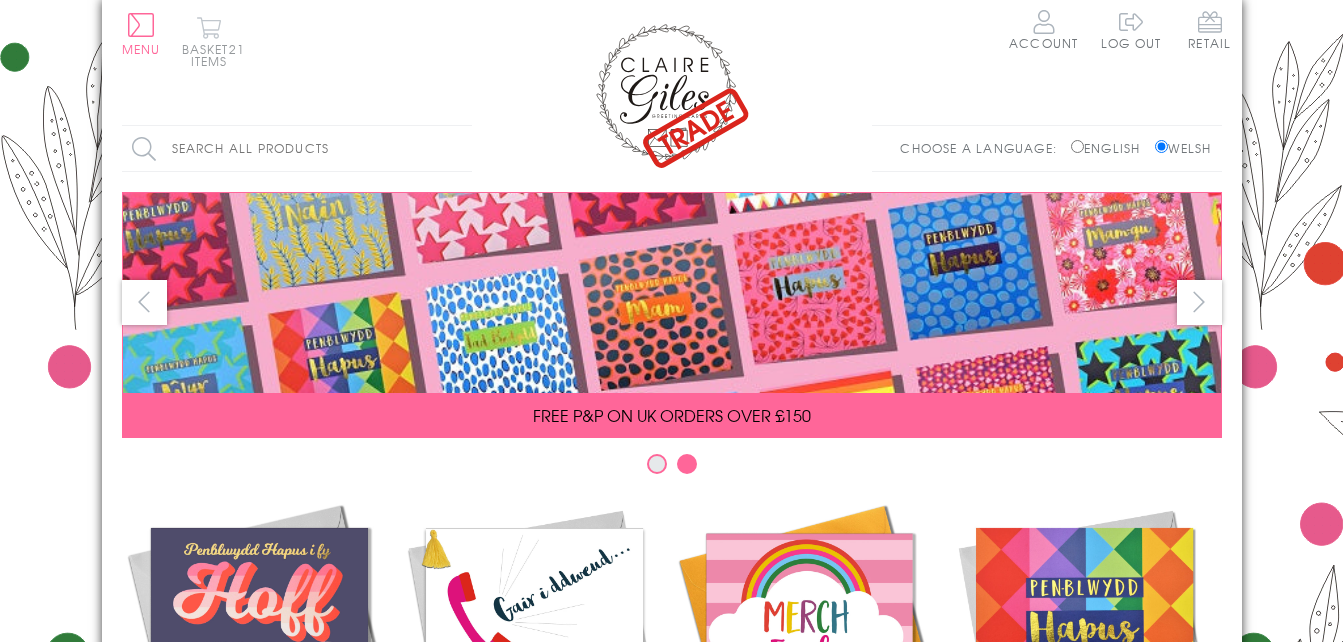 click on "Basket  21 items" at bounding box center [209, 41] 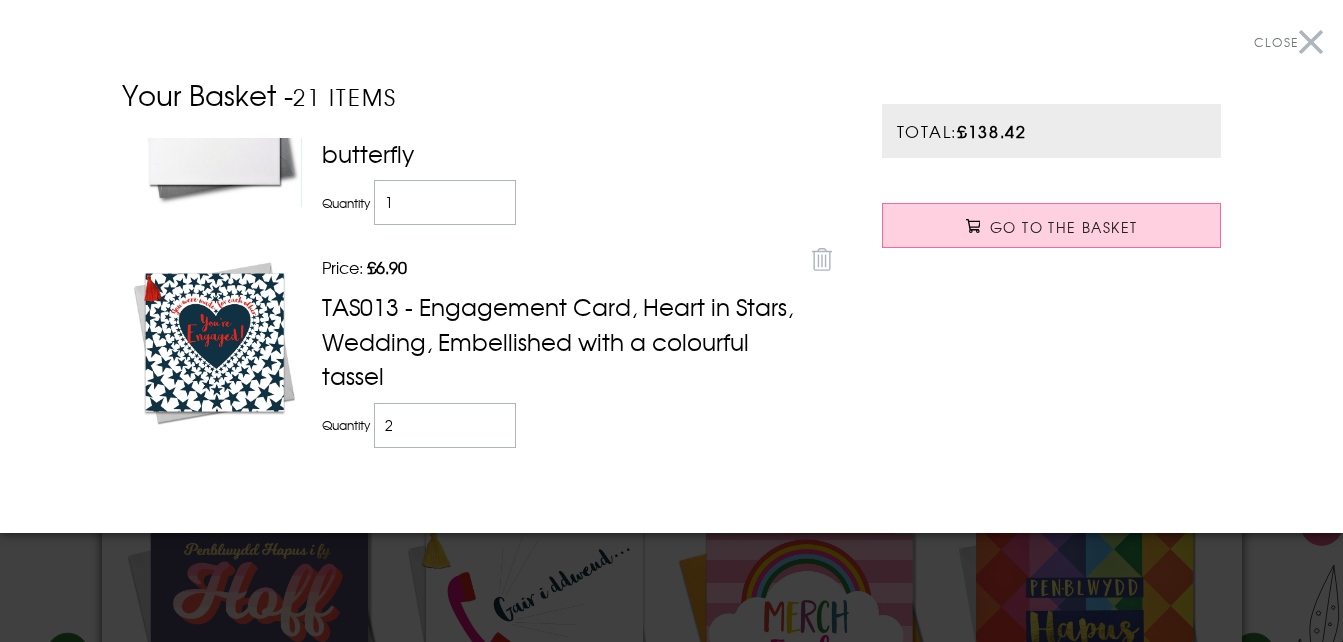 scroll, scrollTop: 1000, scrollLeft: 0, axis: vertical 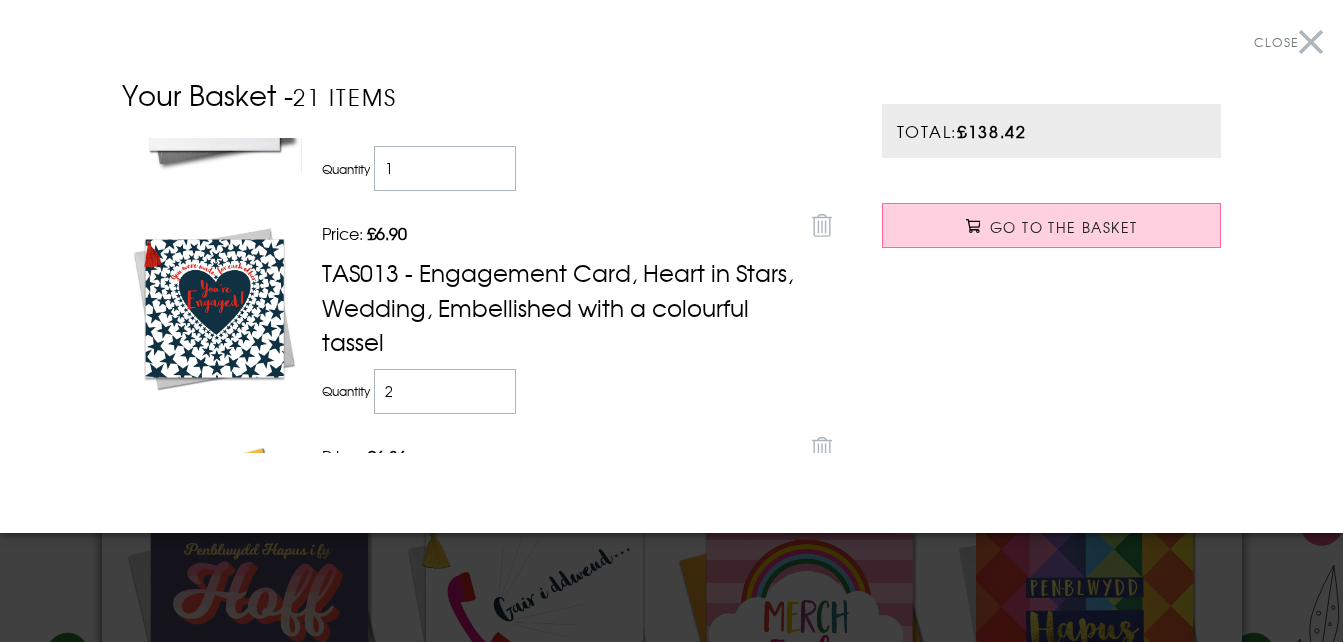 click 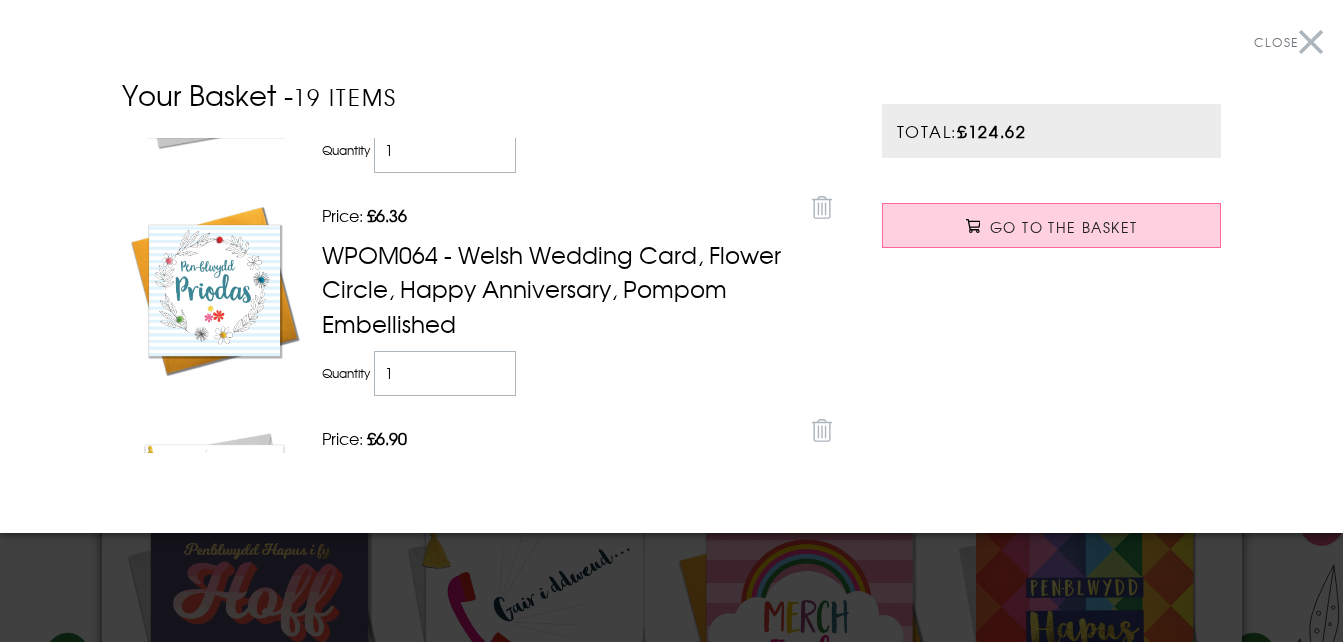 scroll, scrollTop: 2100, scrollLeft: 0, axis: vertical 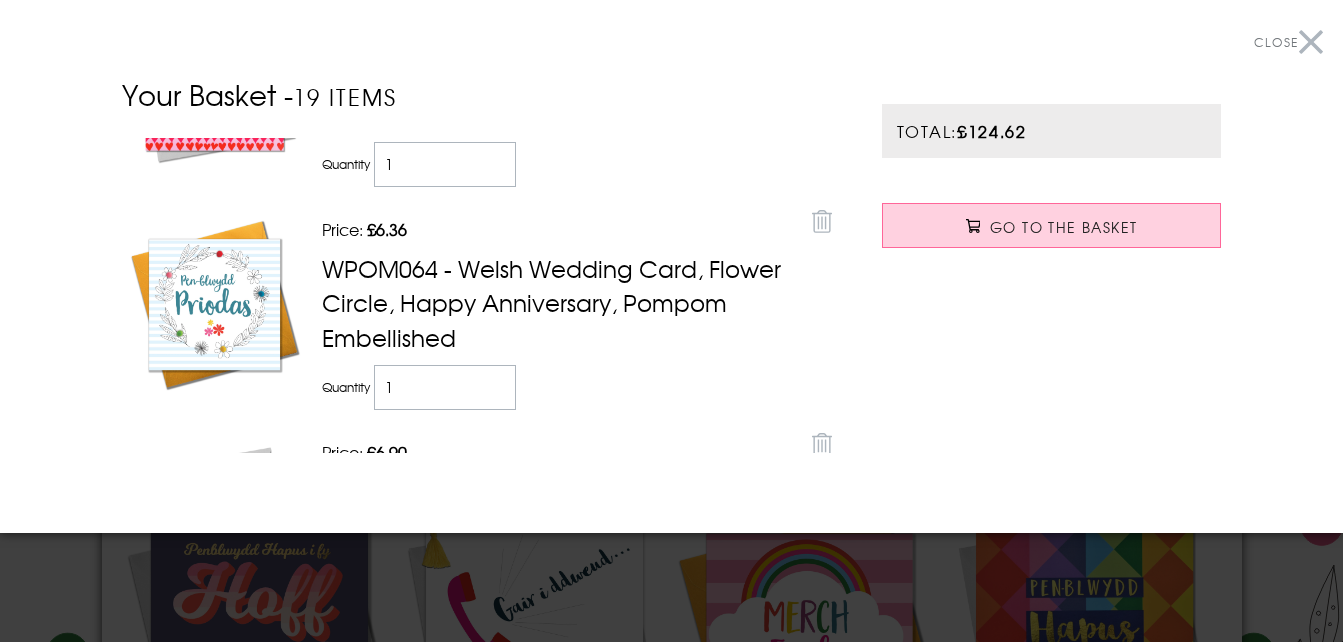 click 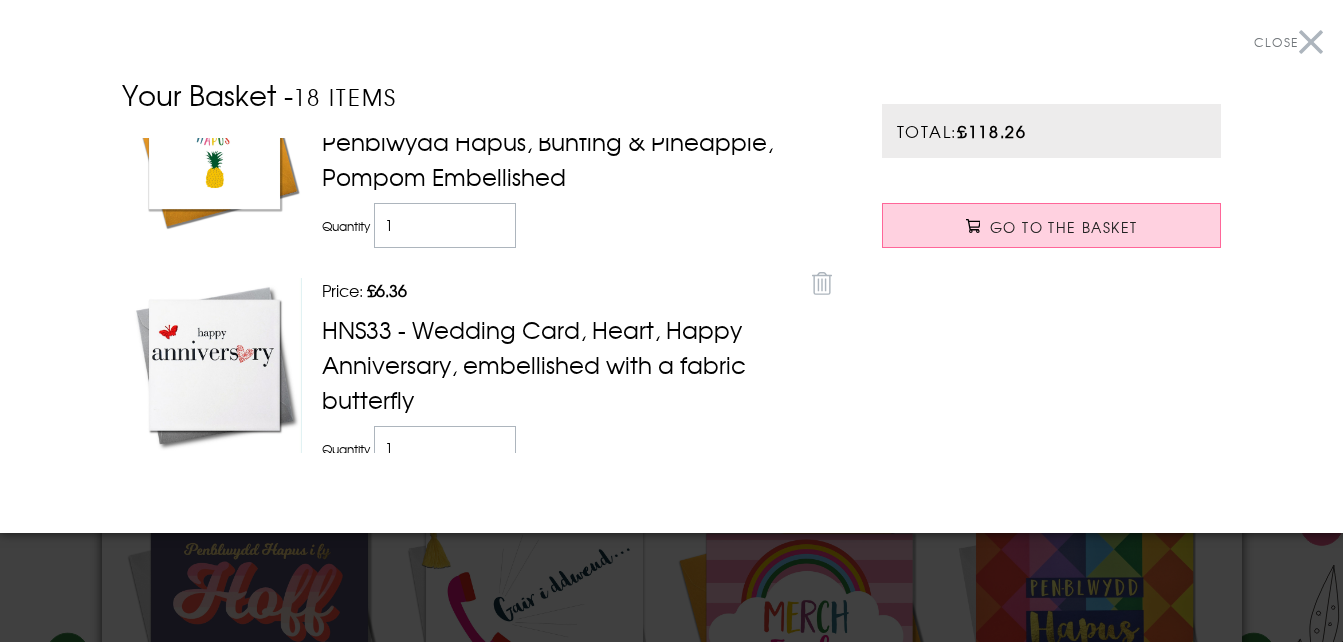 scroll, scrollTop: 734, scrollLeft: 0, axis: vertical 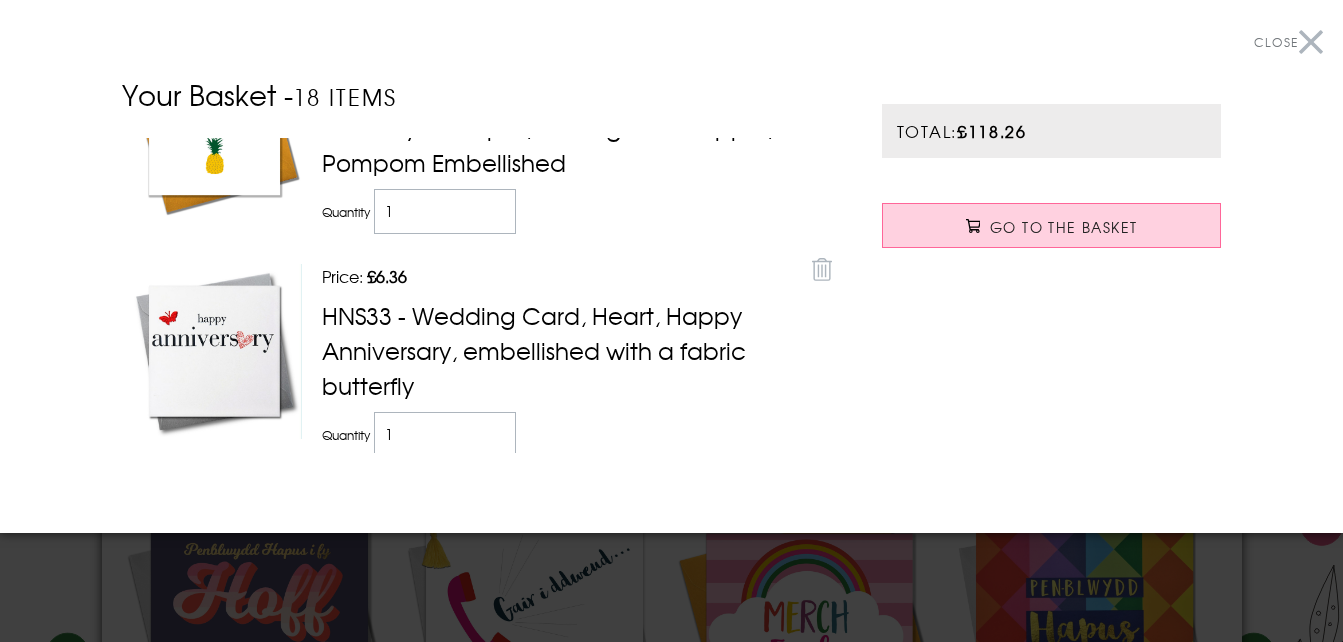 click 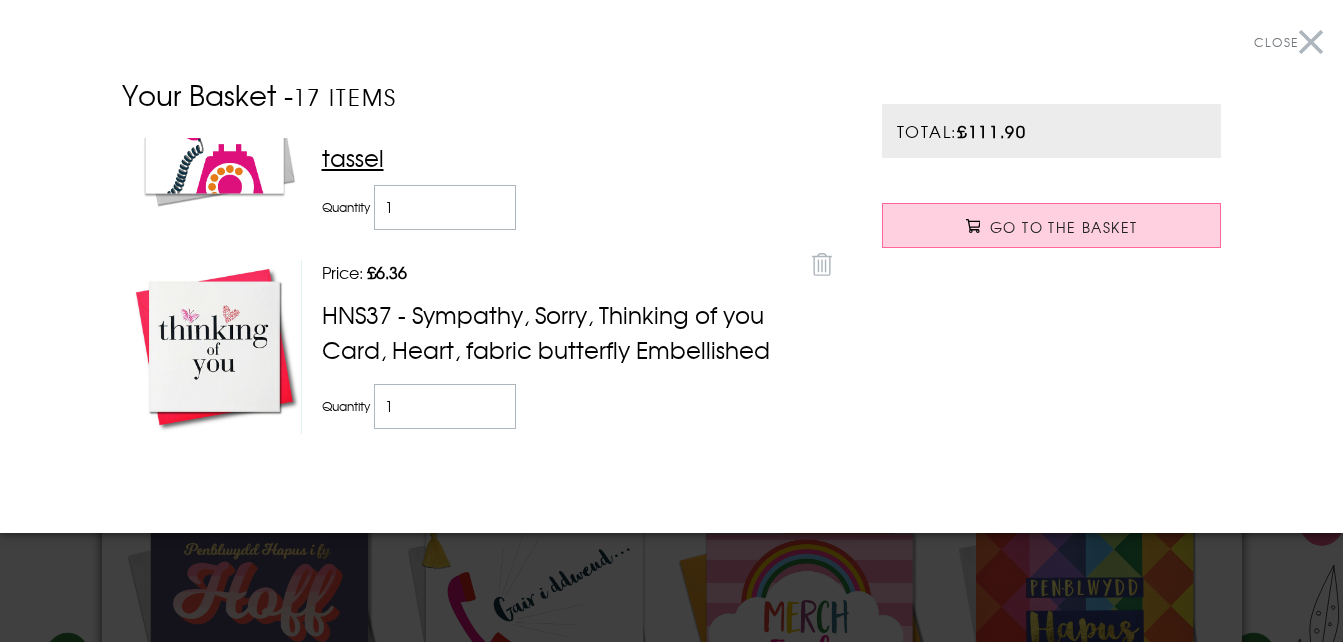 scroll, scrollTop: 3311, scrollLeft: 0, axis: vertical 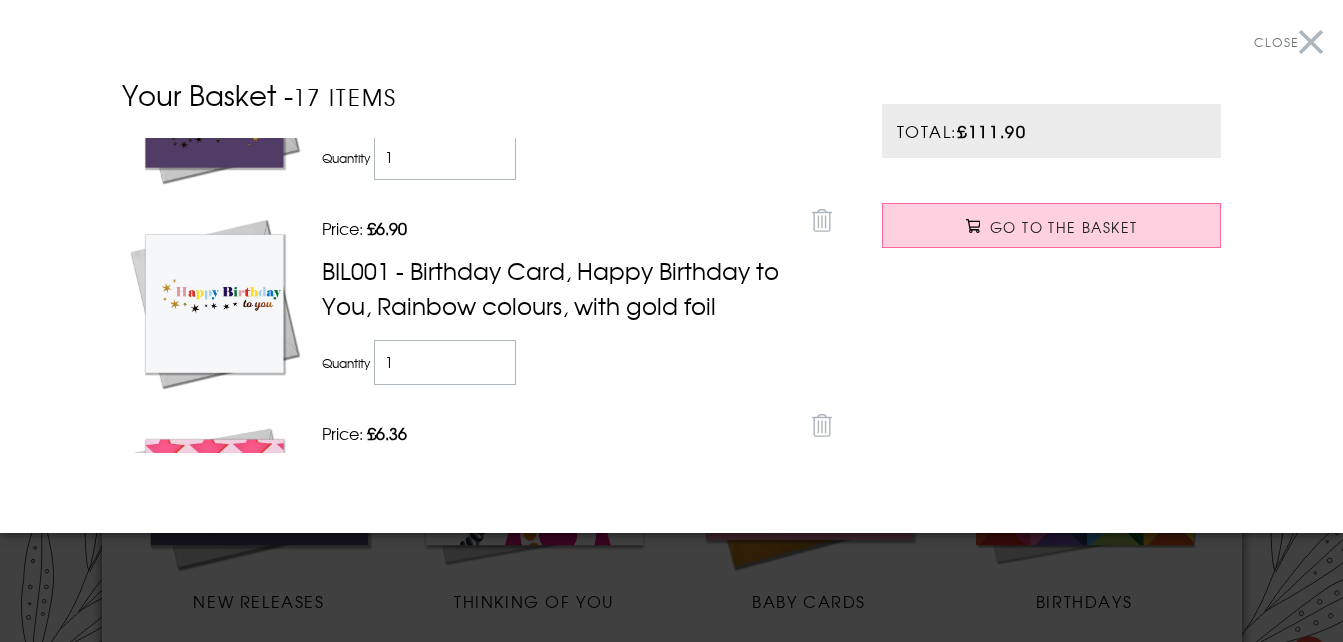 click 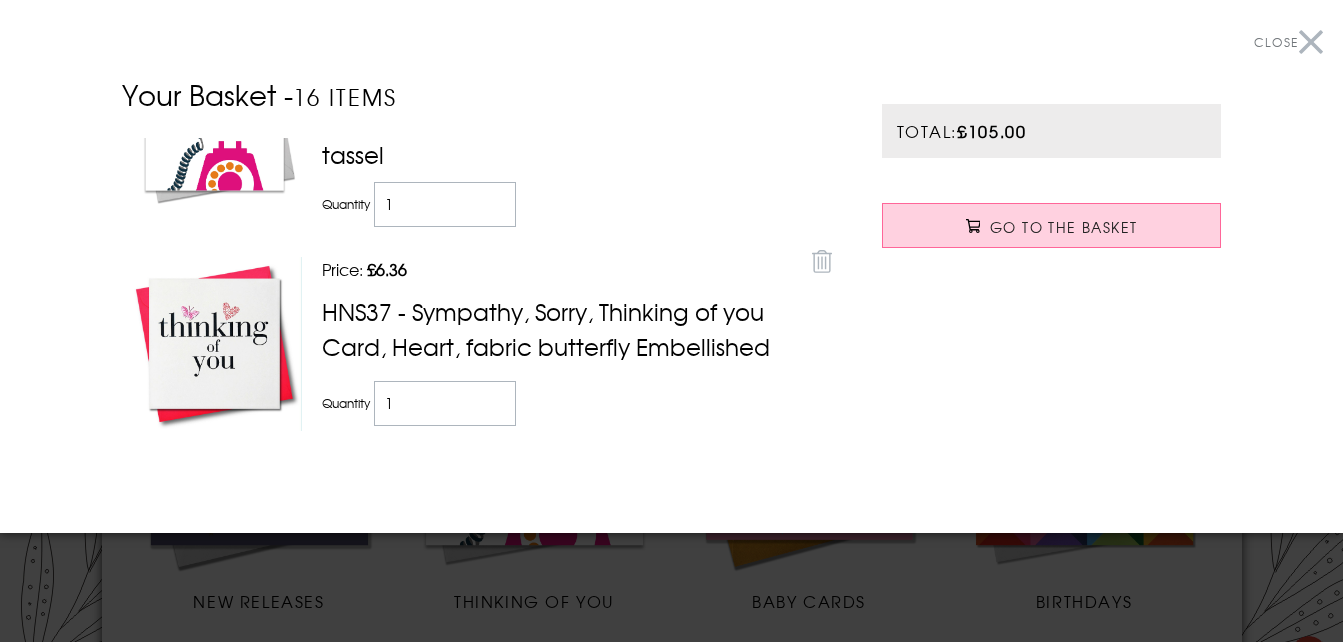 scroll, scrollTop: 3106, scrollLeft: 0, axis: vertical 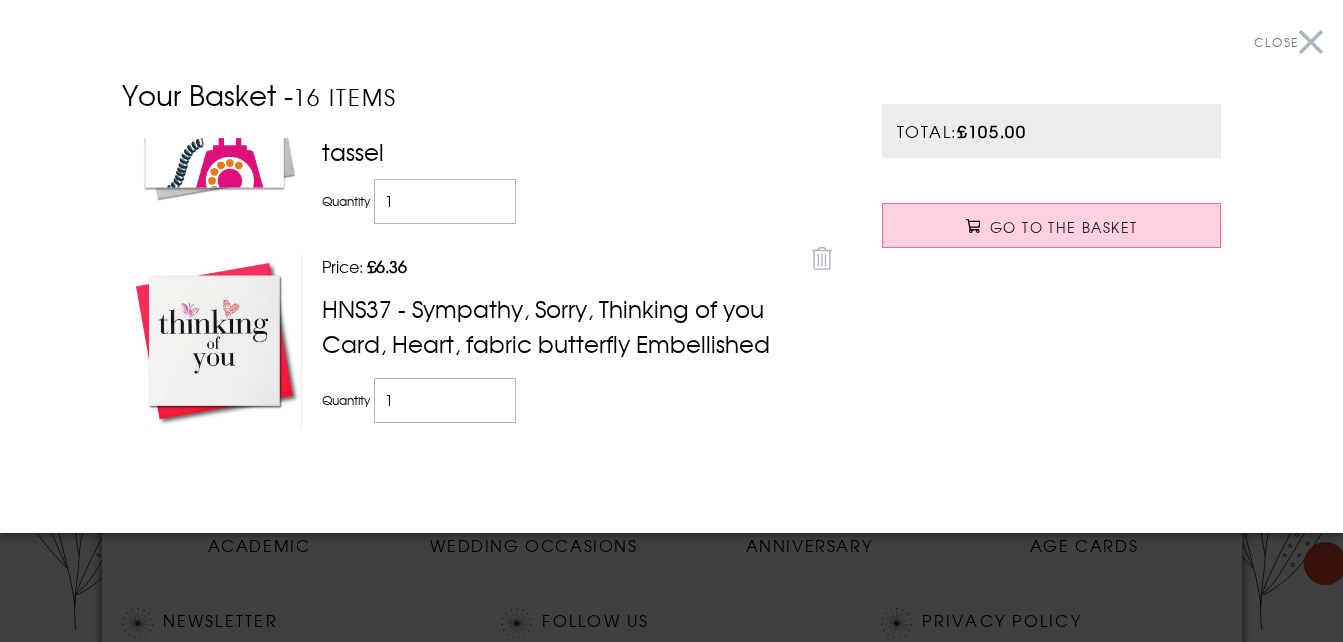 click on "Close" at bounding box center [1288, 42] 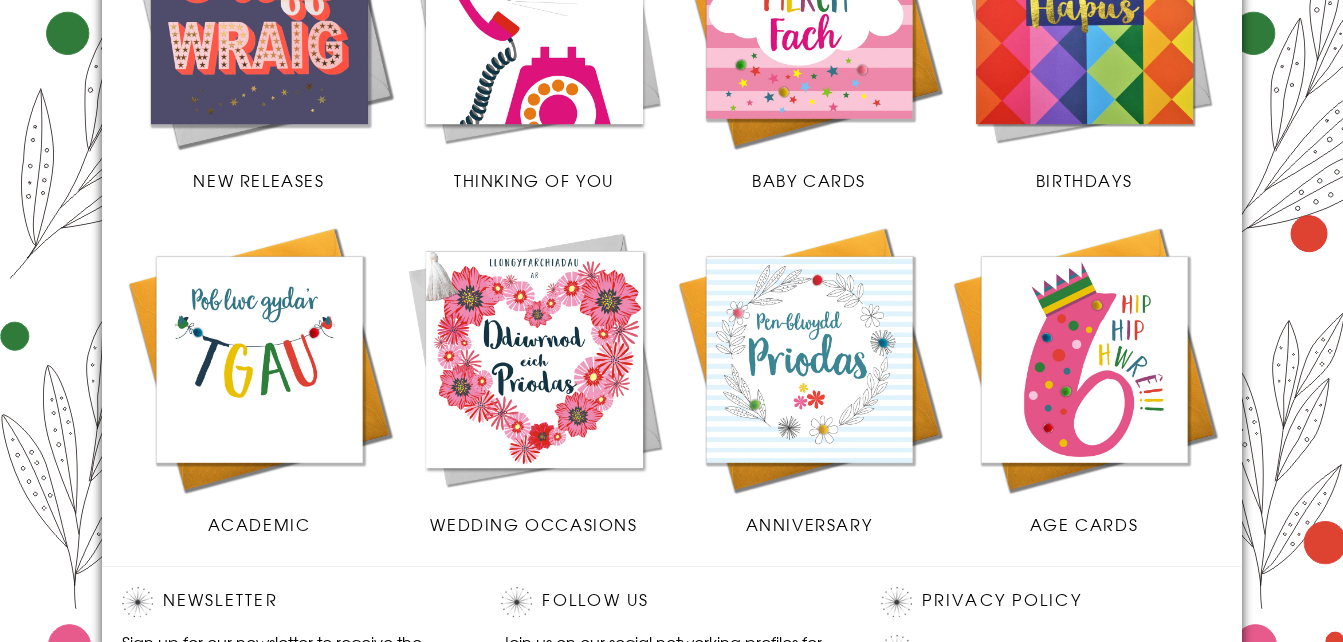 scroll, scrollTop: 700, scrollLeft: 0, axis: vertical 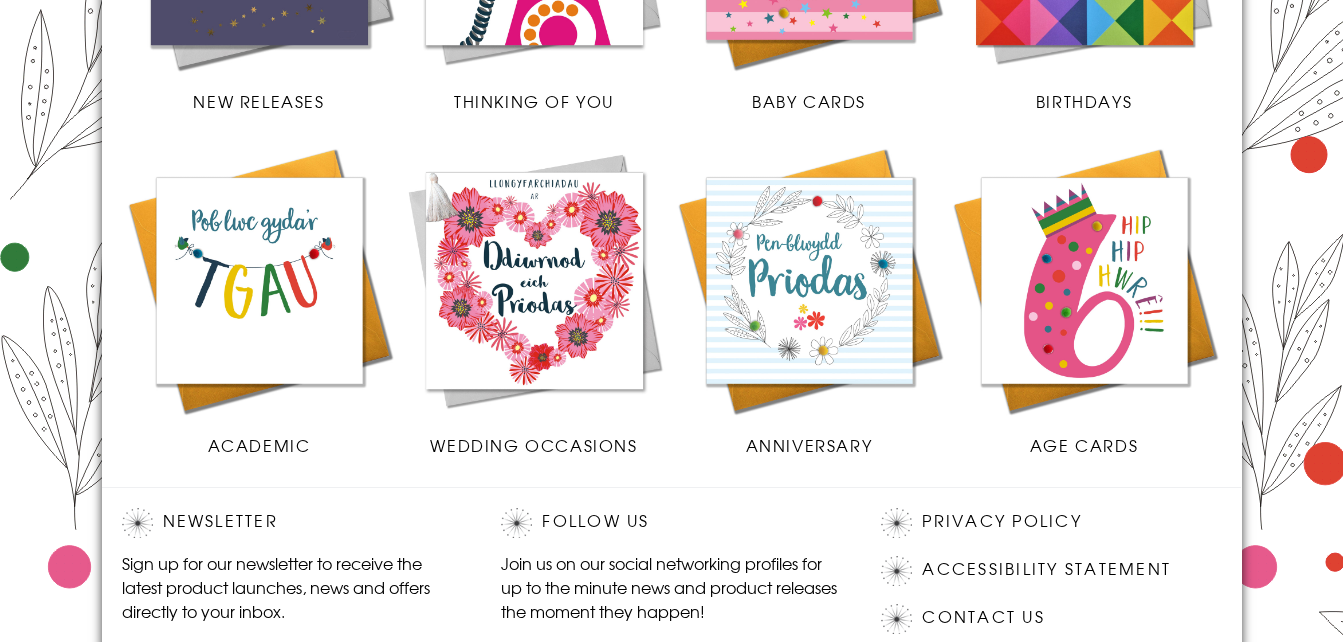 click at bounding box center (809, 280) 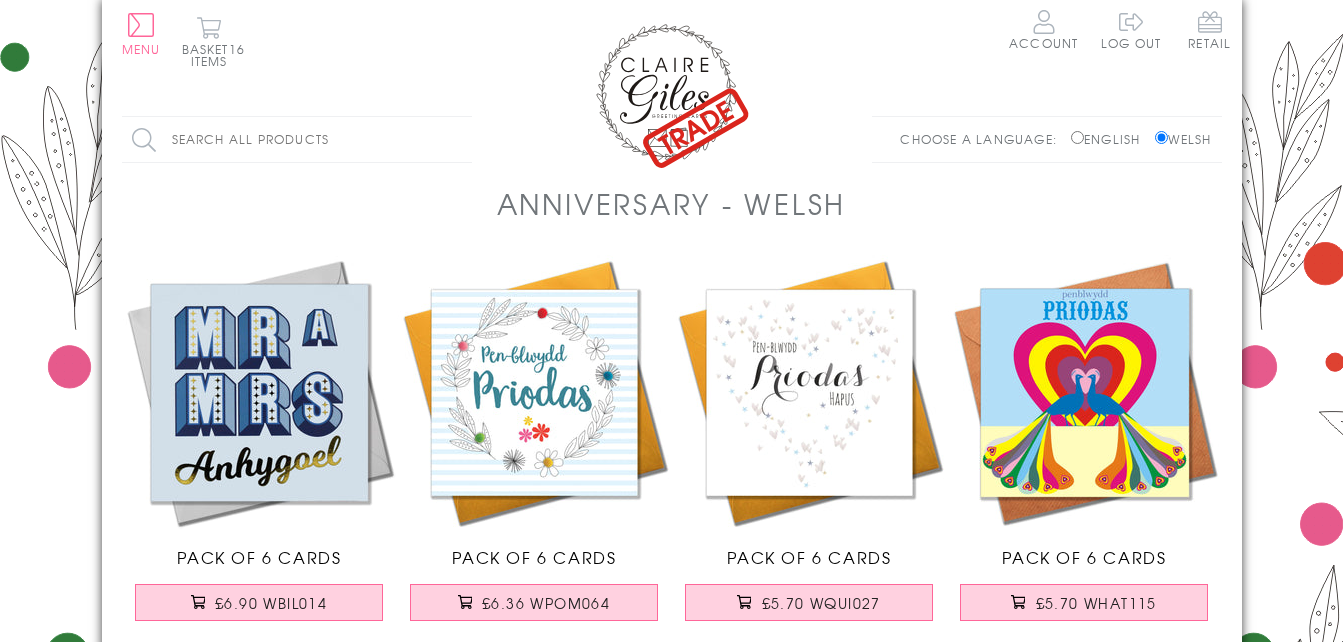 scroll, scrollTop: 0, scrollLeft: 0, axis: both 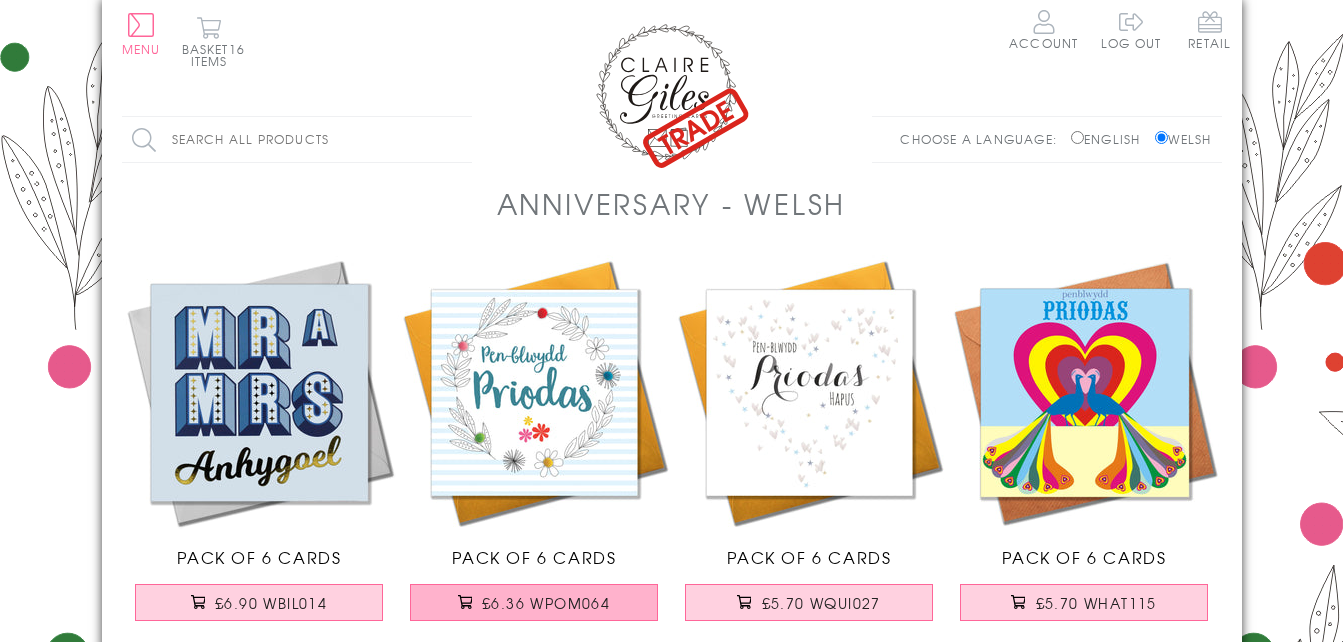 click on "£6.36  WPOM064" at bounding box center (546, 603) 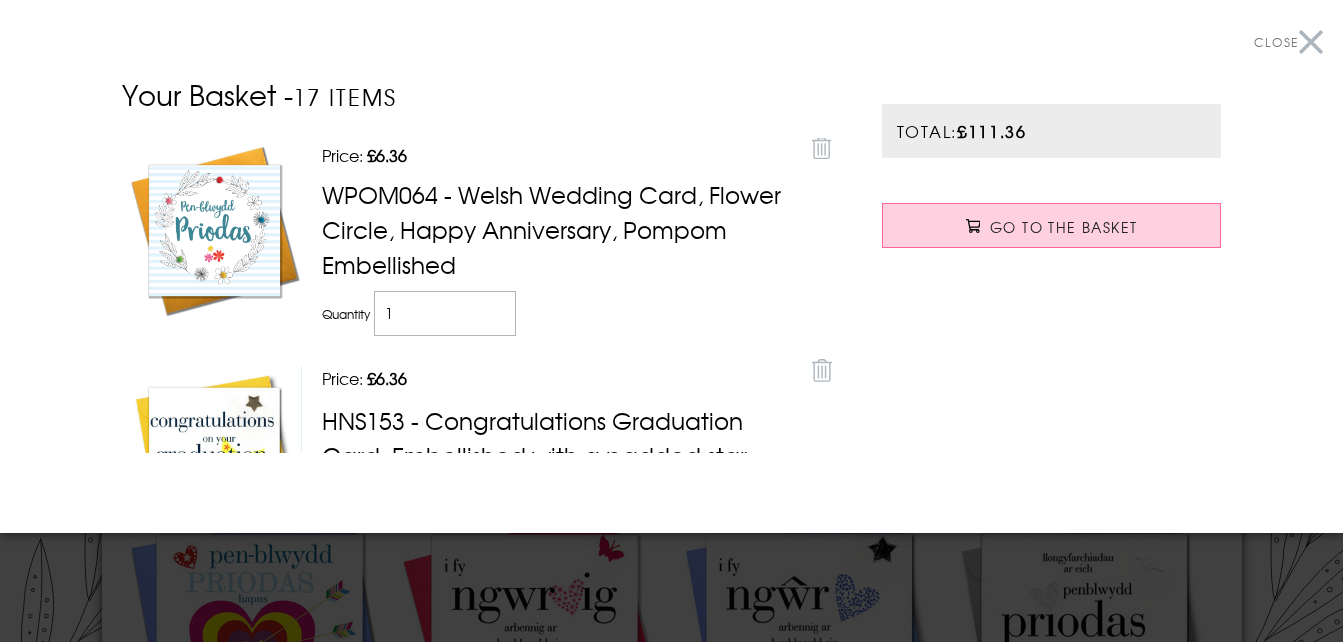 scroll, scrollTop: 200, scrollLeft: 0, axis: vertical 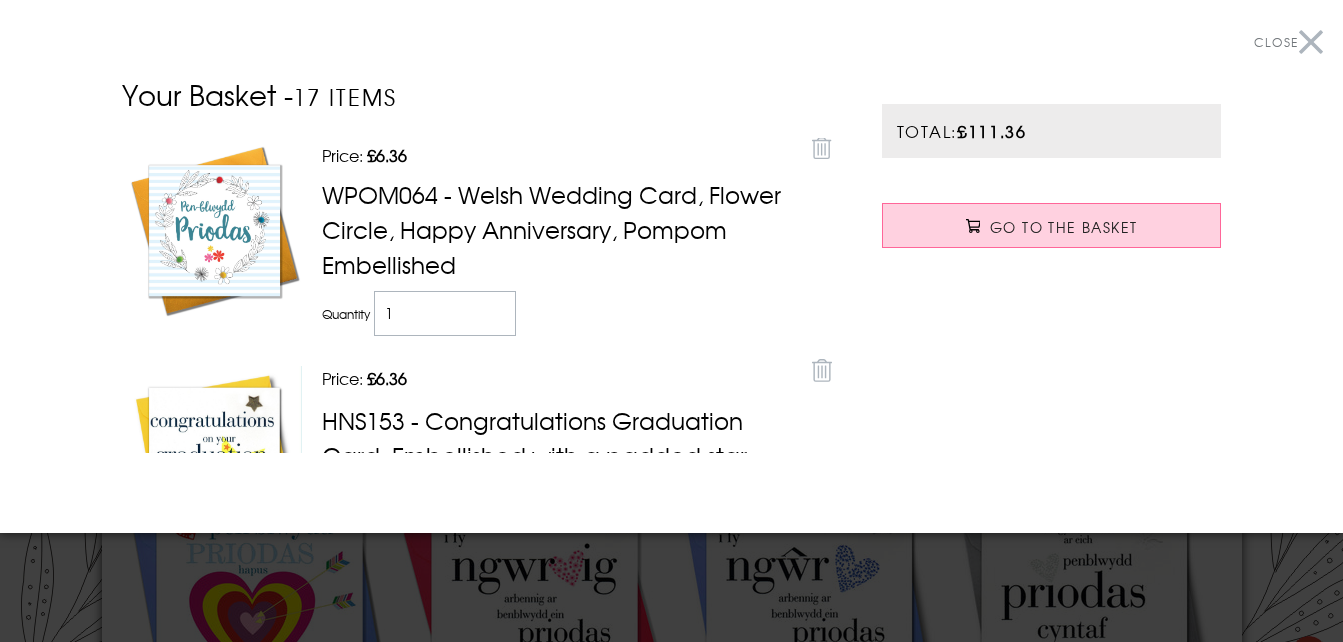 click on "Close" at bounding box center [1288, 42] 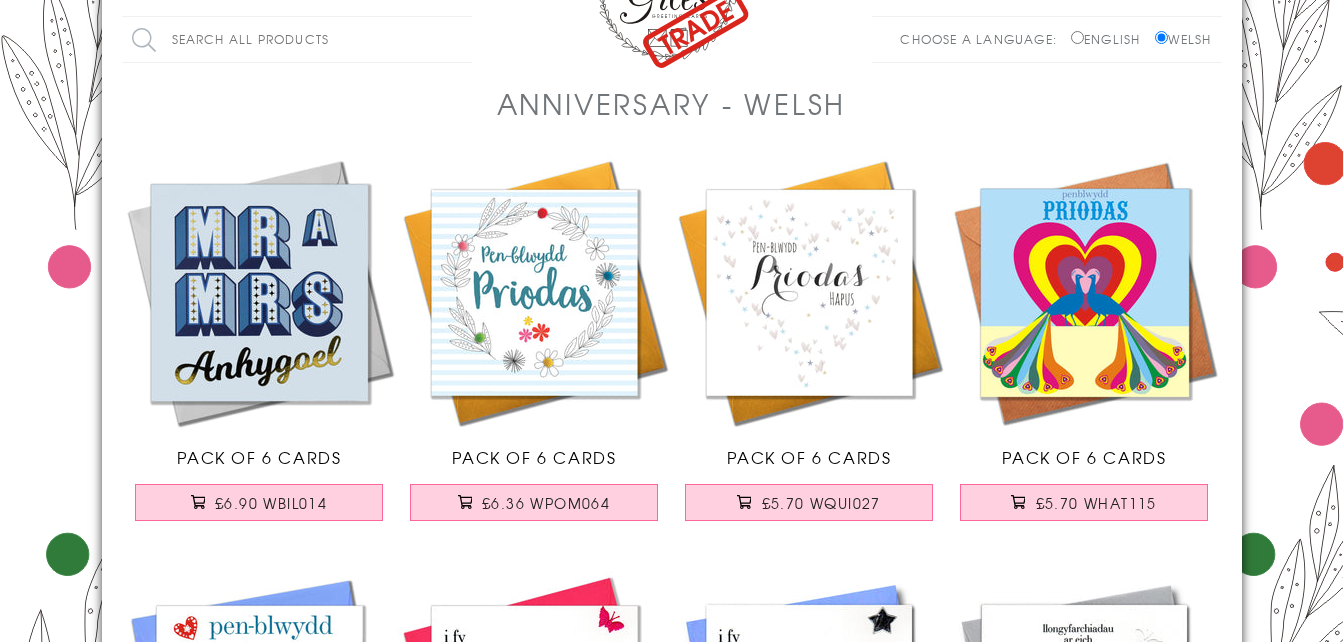 scroll, scrollTop: 0, scrollLeft: 0, axis: both 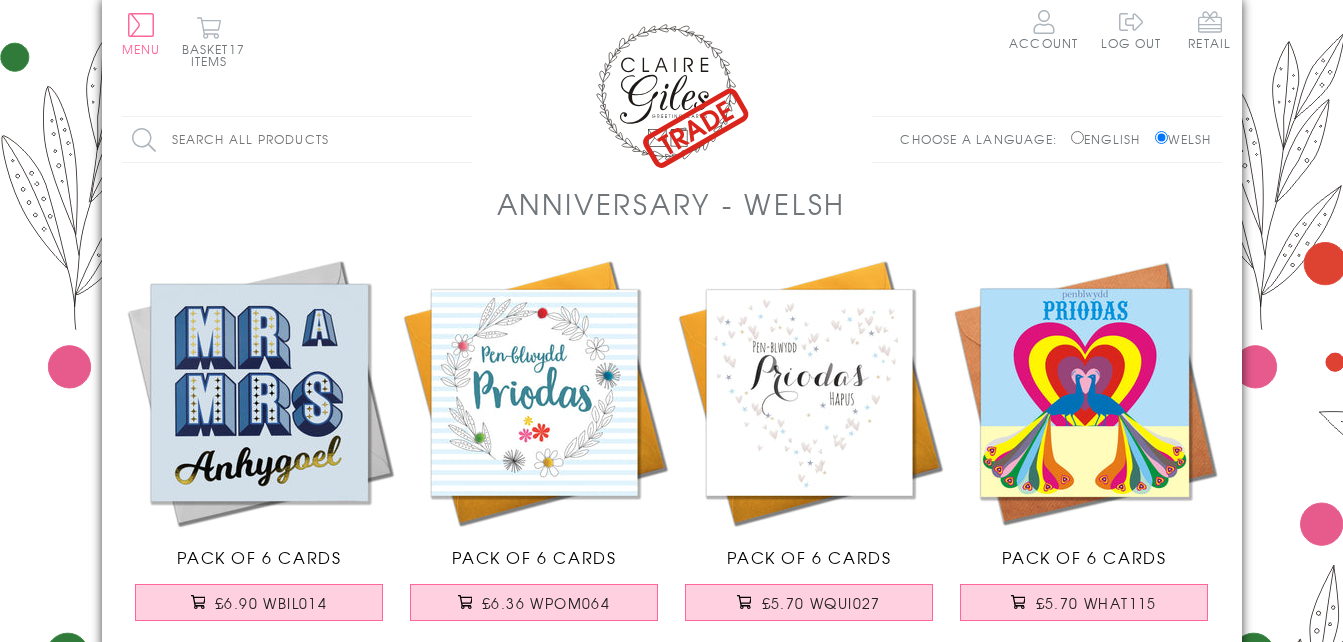 click on "English" at bounding box center (1077, 137) 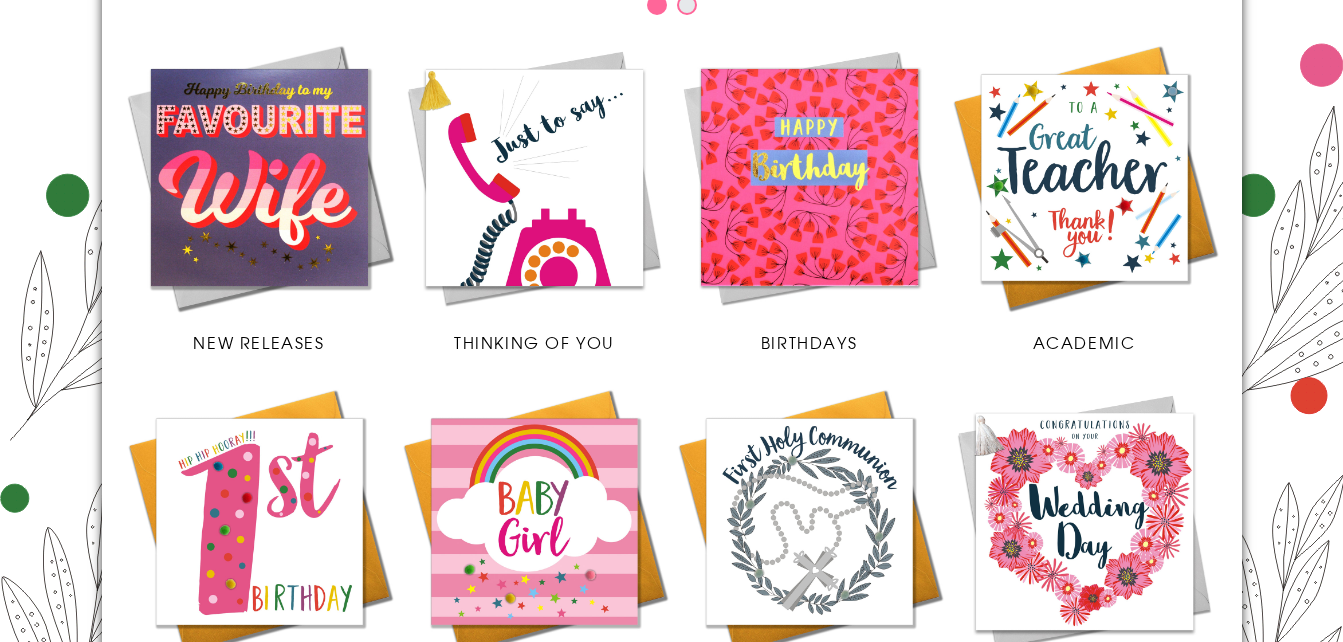scroll, scrollTop: 600, scrollLeft: 0, axis: vertical 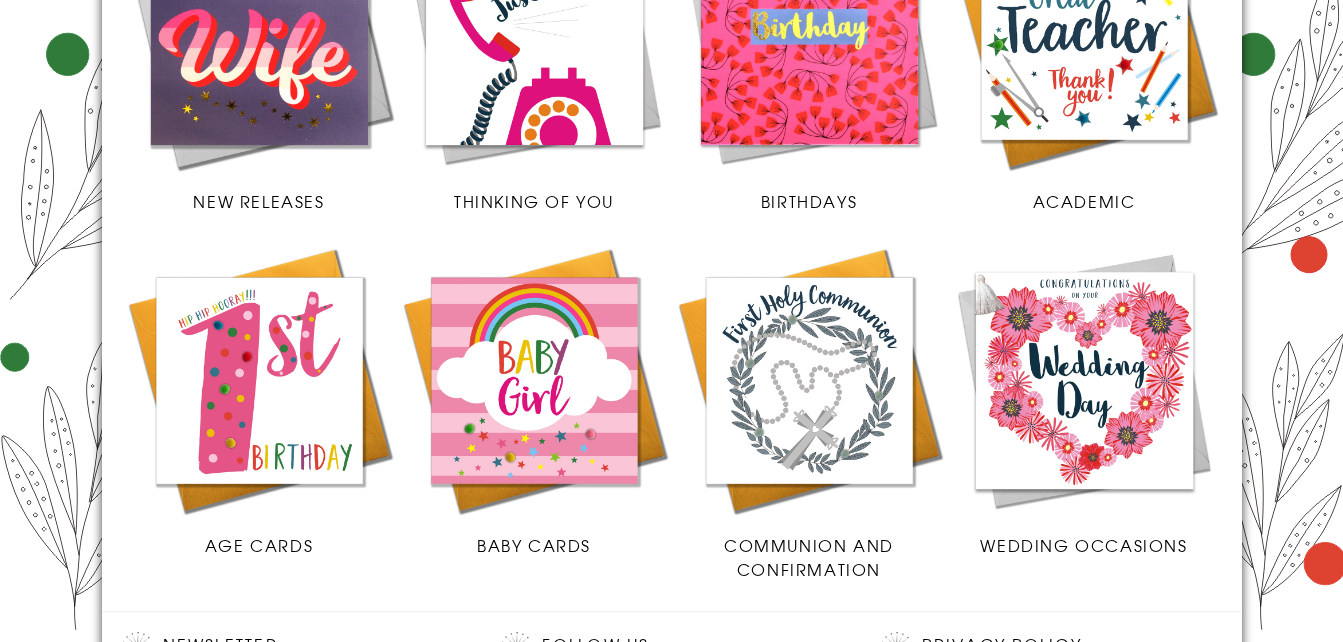 click at bounding box center (1084, 380) 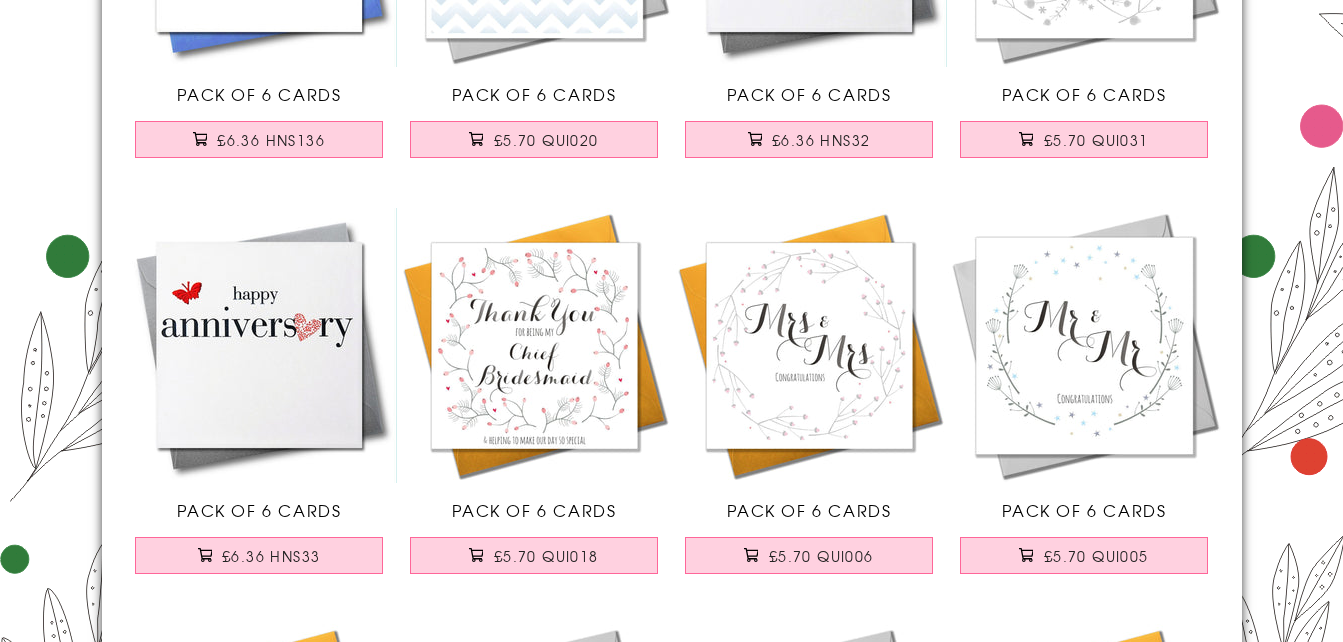 scroll, scrollTop: 2200, scrollLeft: 0, axis: vertical 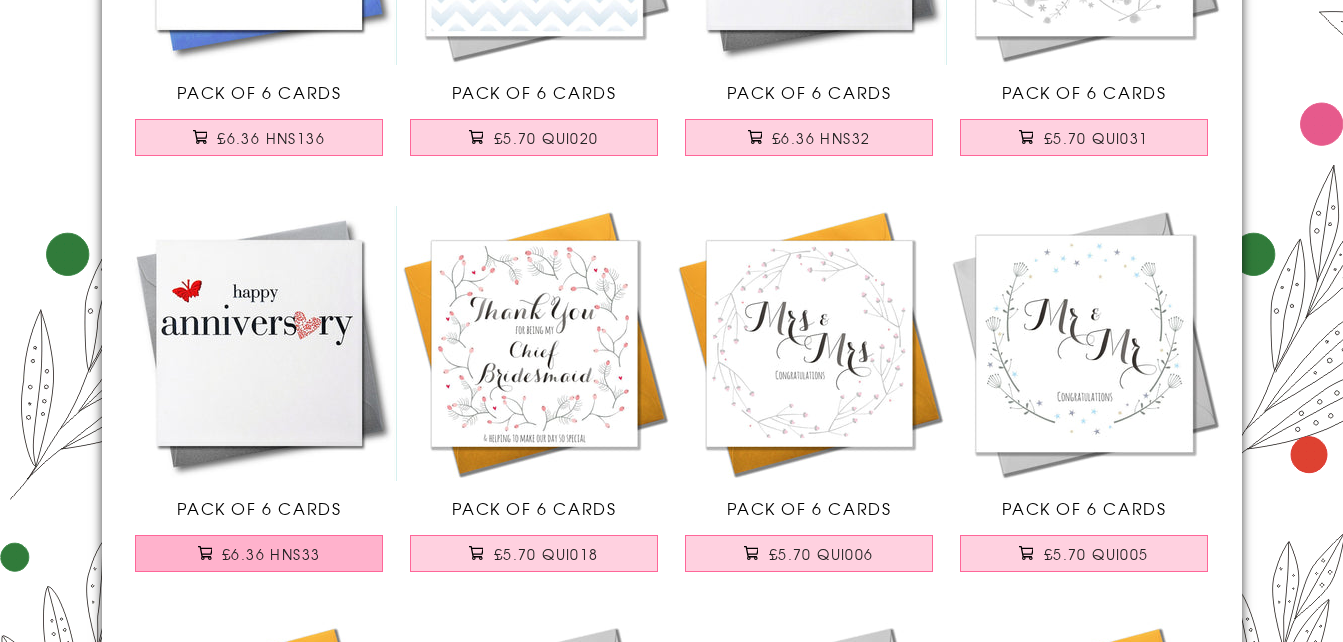 click on "£6.36  HNS33" at bounding box center [271, 554] 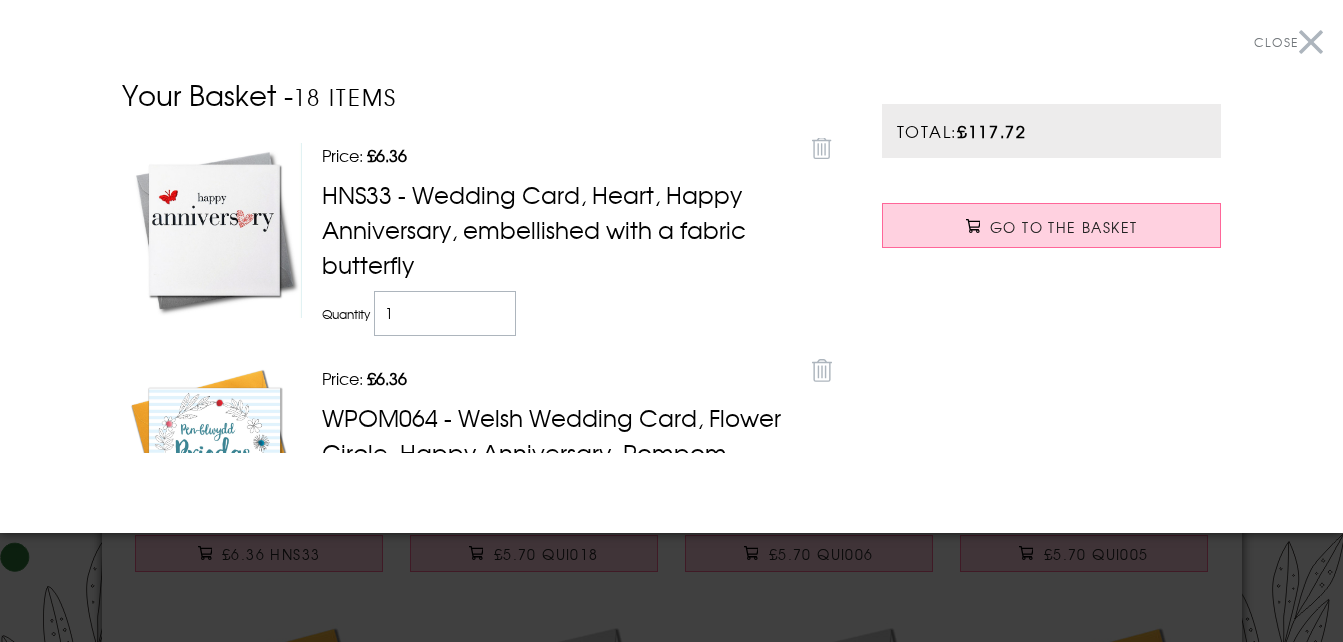 click on "Close" at bounding box center [1288, 42] 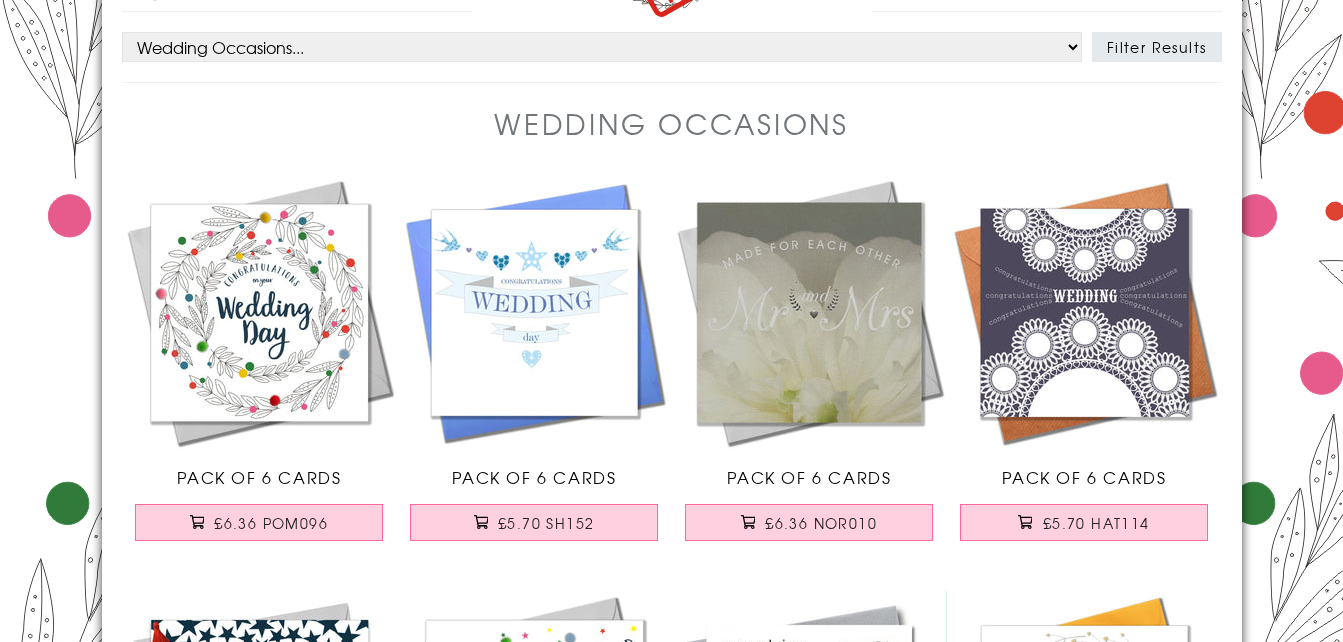 scroll, scrollTop: 0, scrollLeft: 0, axis: both 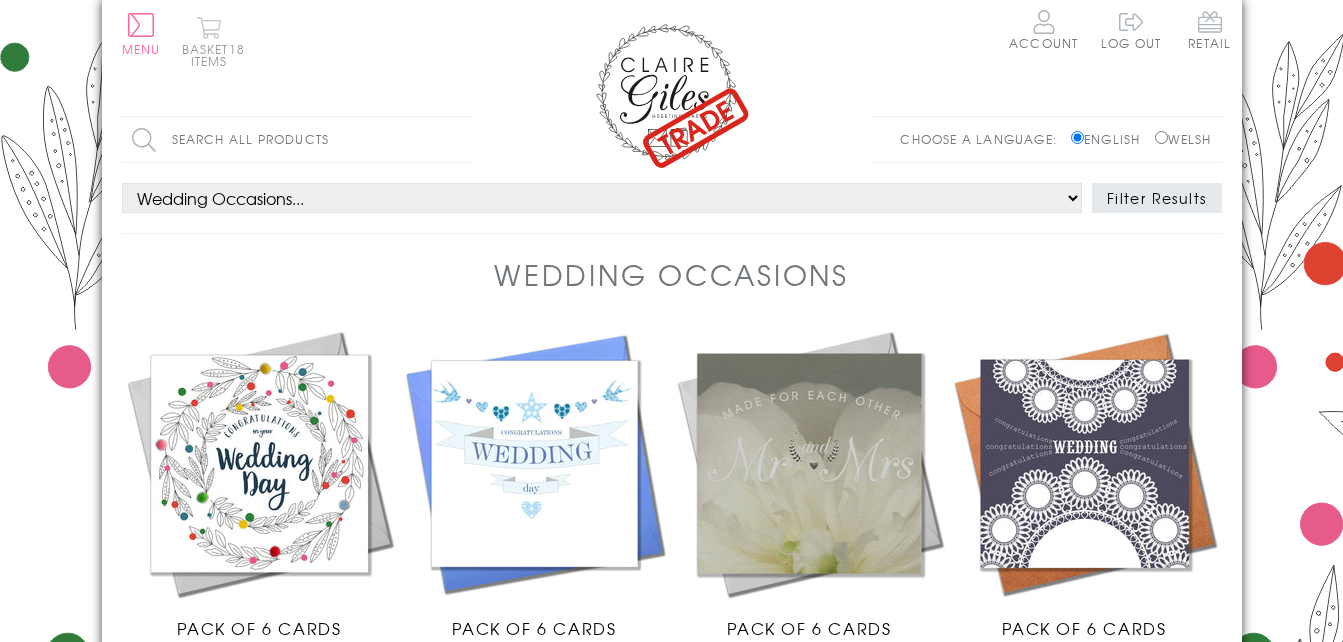 click on "18 items" at bounding box center [218, 55] 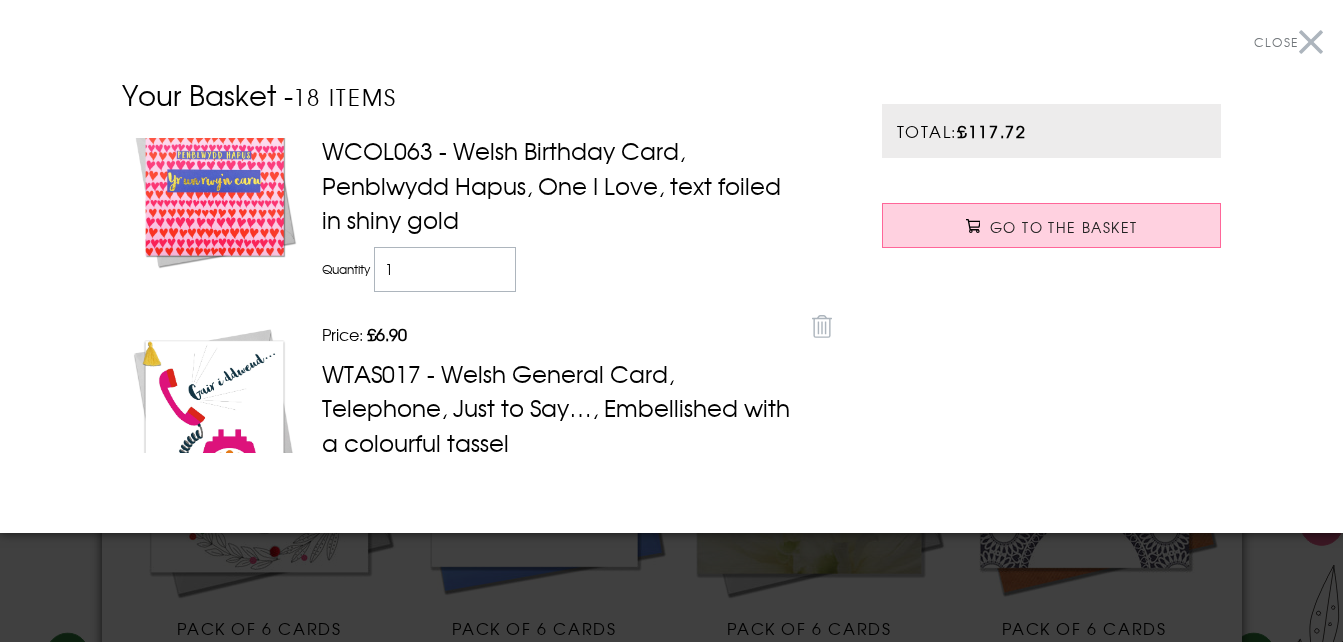 scroll, scrollTop: 2214, scrollLeft: 0, axis: vertical 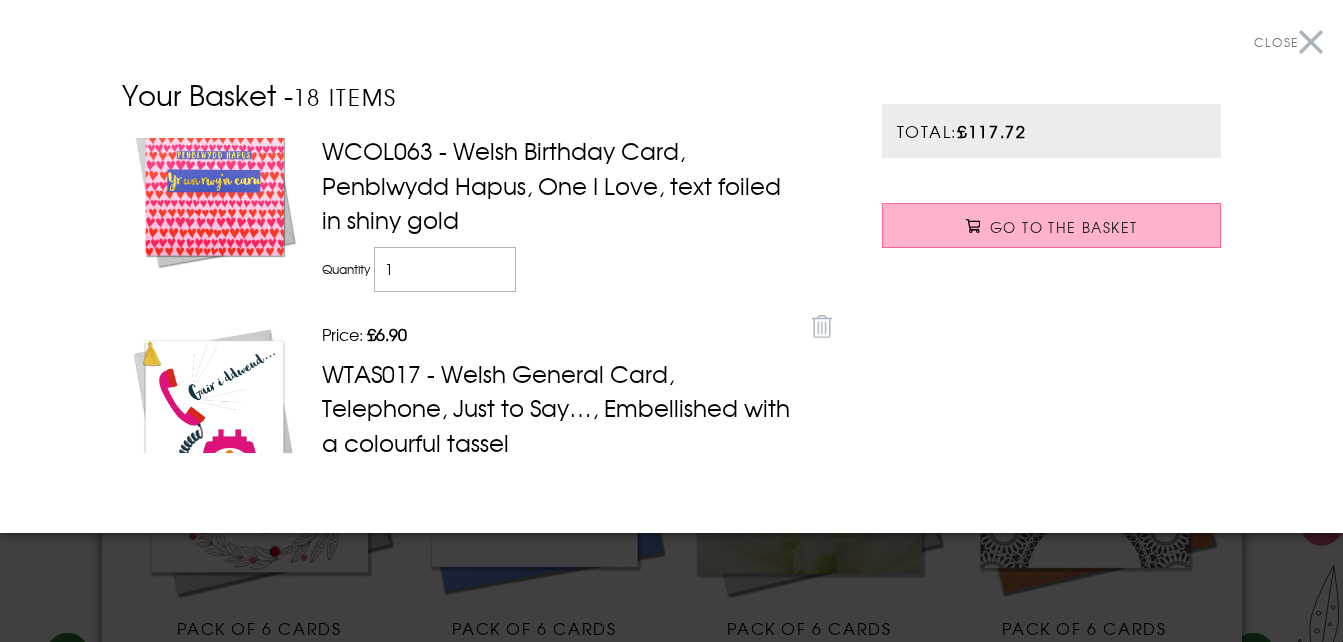 click on "Go to the Basket" at bounding box center [1052, 225] 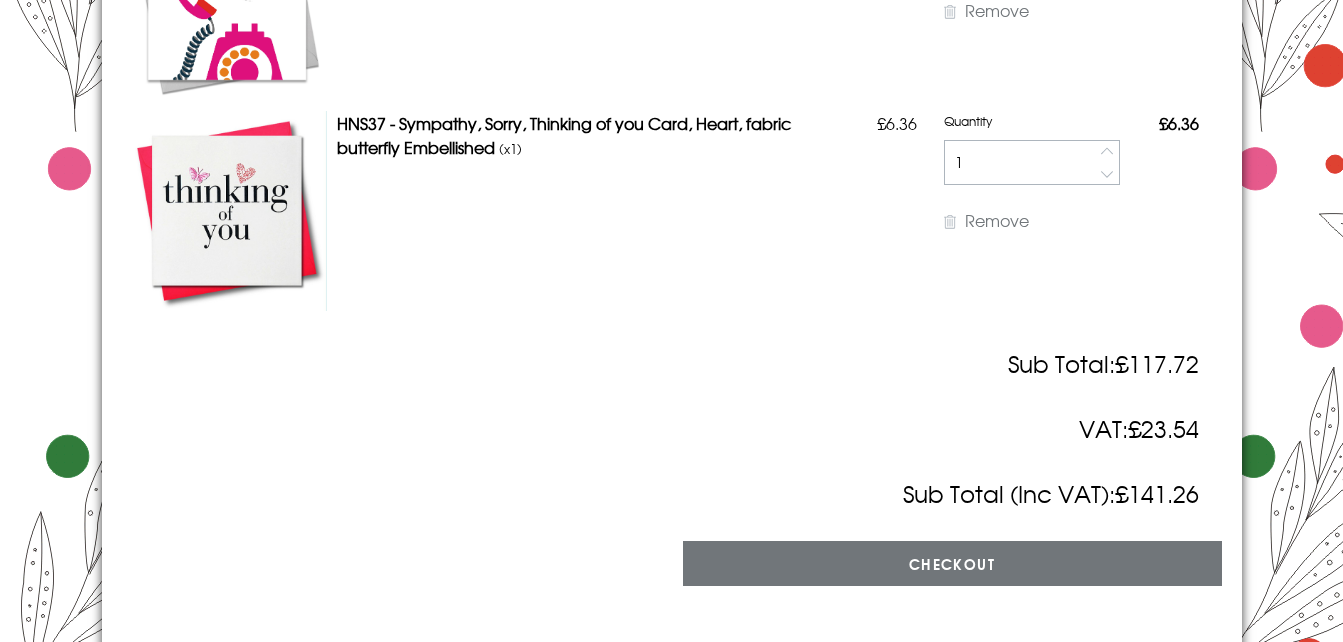 scroll, scrollTop: 3800, scrollLeft: 0, axis: vertical 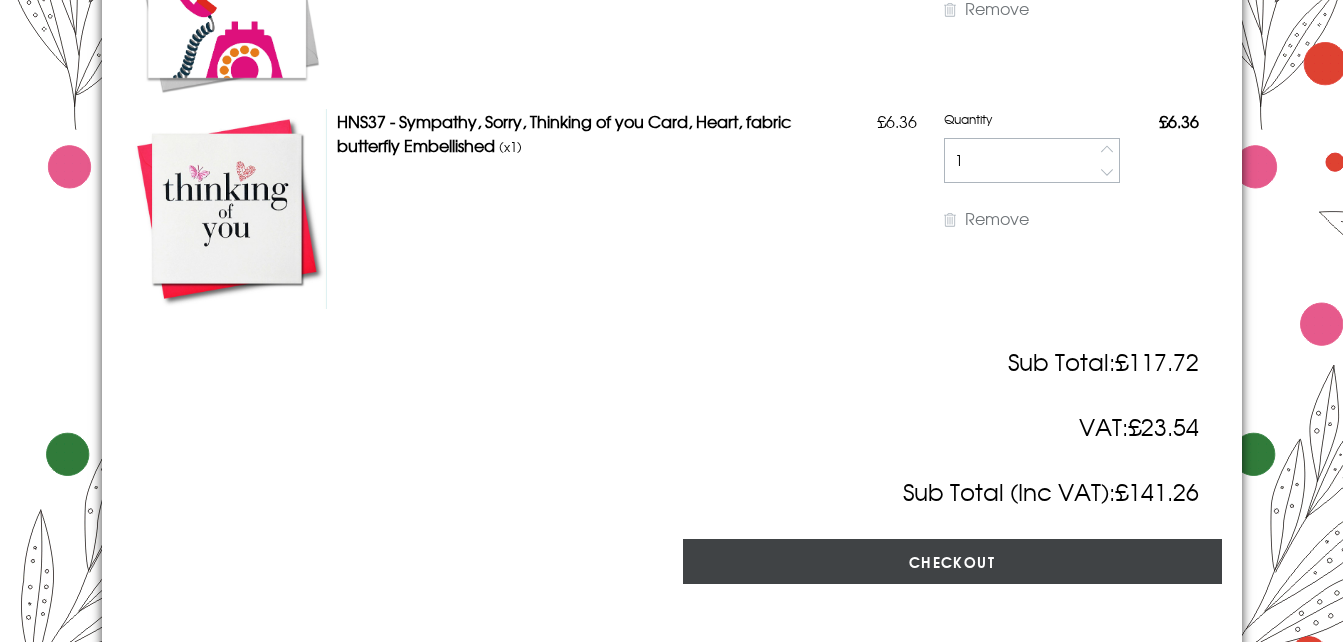 click on "Checkout" at bounding box center (952, 561) 